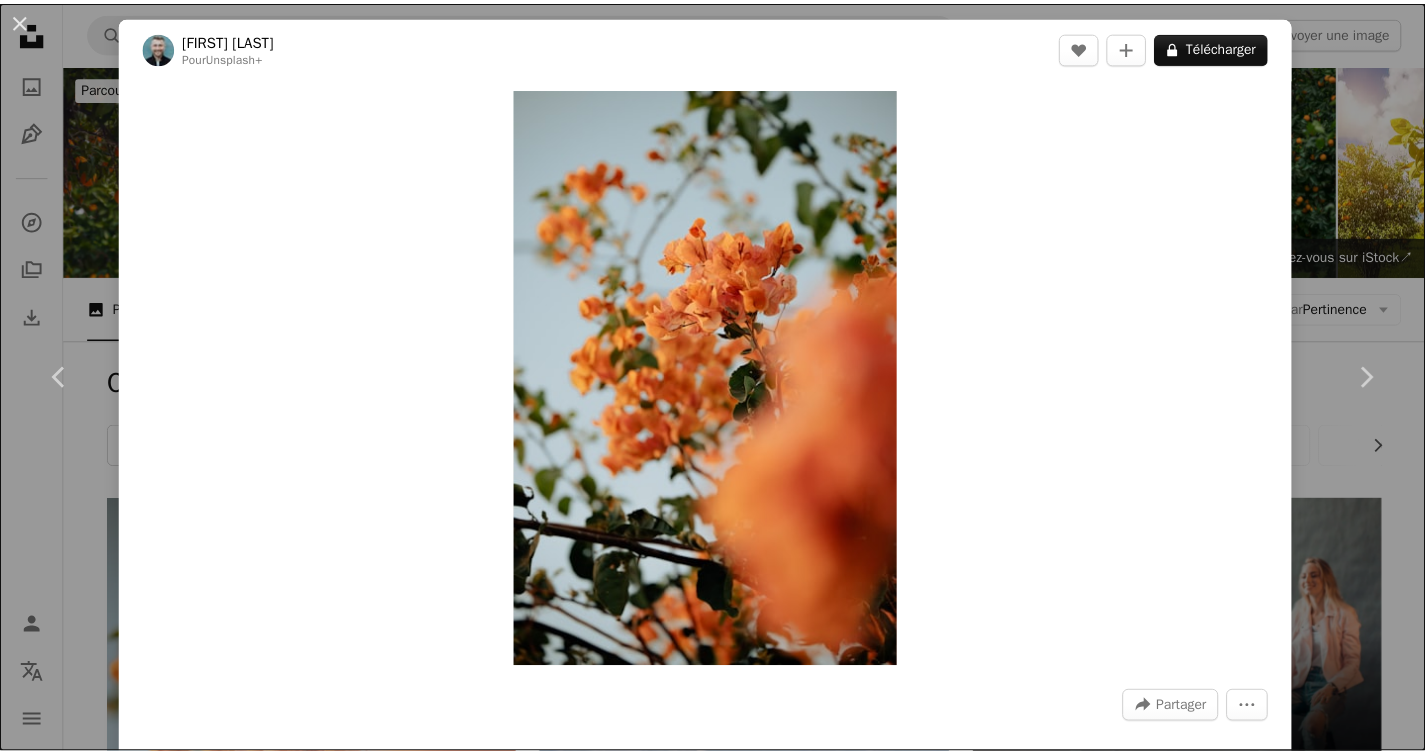 scroll, scrollTop: 4254, scrollLeft: 0, axis: vertical 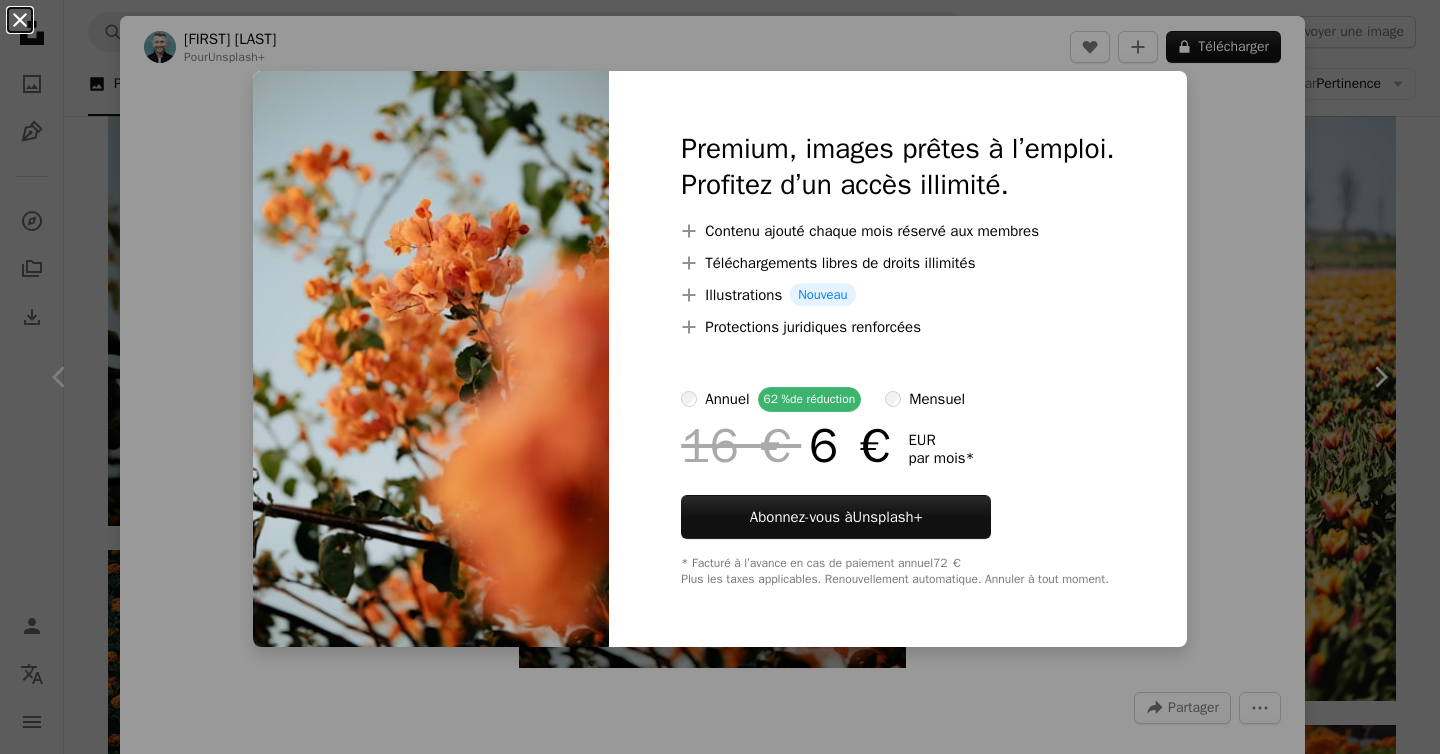 click on "An X shape" at bounding box center [20, 20] 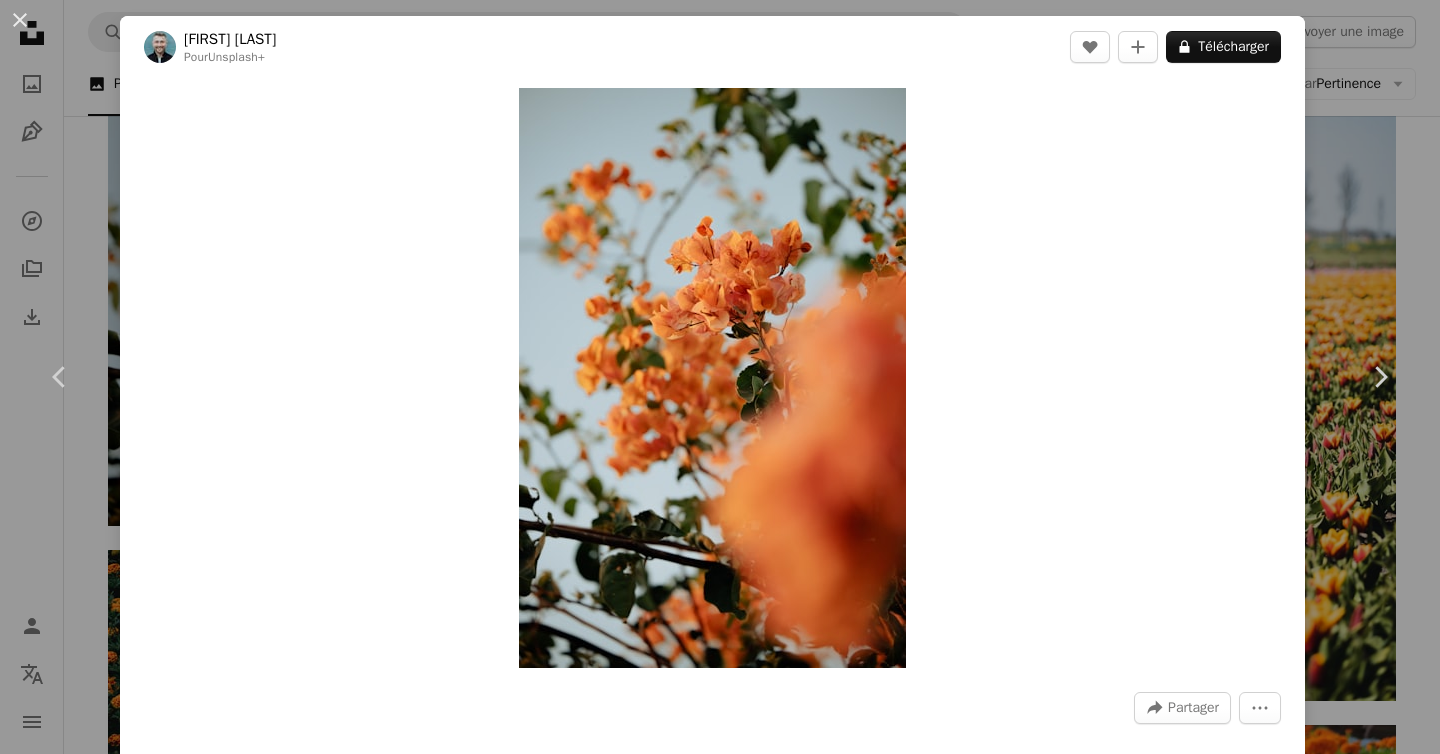 click on "An X shape Chevron left Chevron right [FIRST] [LAST] Pour Unsplash+ A heart A plus sign A lock Télécharger Zoom in A forward-right arrow Partager More Actions Calendar outlined Publiée le 15 novembre 2022 Safety Contenu cédé sous Licence Unsplash+ Wallpapers Milieux jardin fleuri Papier peinta De cette série Chevron right Plus sign for Unsplash+ Plus sign for Unsplash+ Plus sign for Unsplash+ Plus sign for Unsplash+ Plus sign for Unsplash+ Plus sign for Unsplash+ Plus sign for Unsplash+ Plus sign for Unsplash+ Plus sign for Unsplash+ Plus sign for Unsplash+ Images associées Plus sign for Unsplash+ A heart A plus sign [FIRST] [LAST] Pour Unsplash+ A lock Télécharger Plus sign for Unsplash+ A heart A plus sign [FIRST] [LAST] Pour Unsplash+ A lock Télécharger Plus sign for Unsplash+ A heart A plus sign [FIRST] [LAST] Pour Unsplash+ A lock Télécharger Plus sign for Unsplash+ A heart A plus sign Pour Pour" at bounding box center [720, 377] 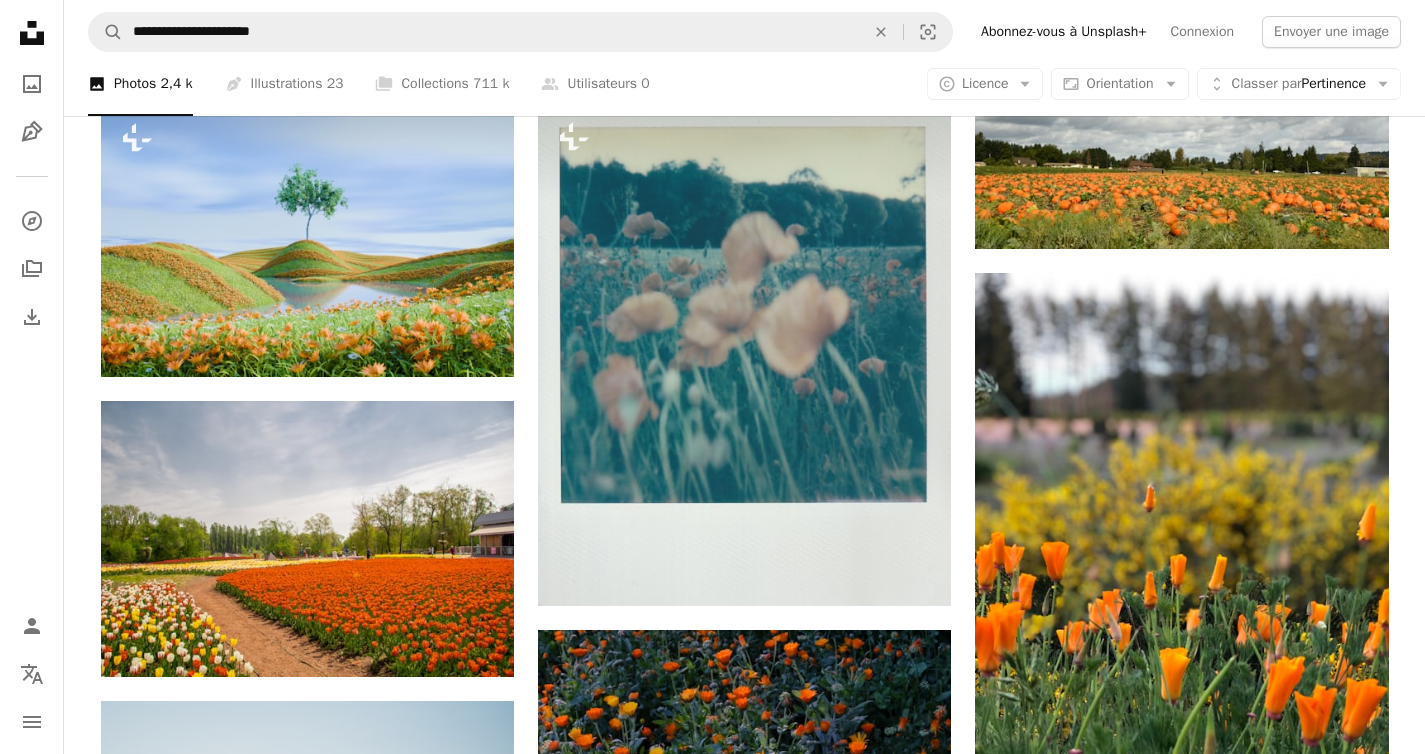 scroll, scrollTop: 5502, scrollLeft: 0, axis: vertical 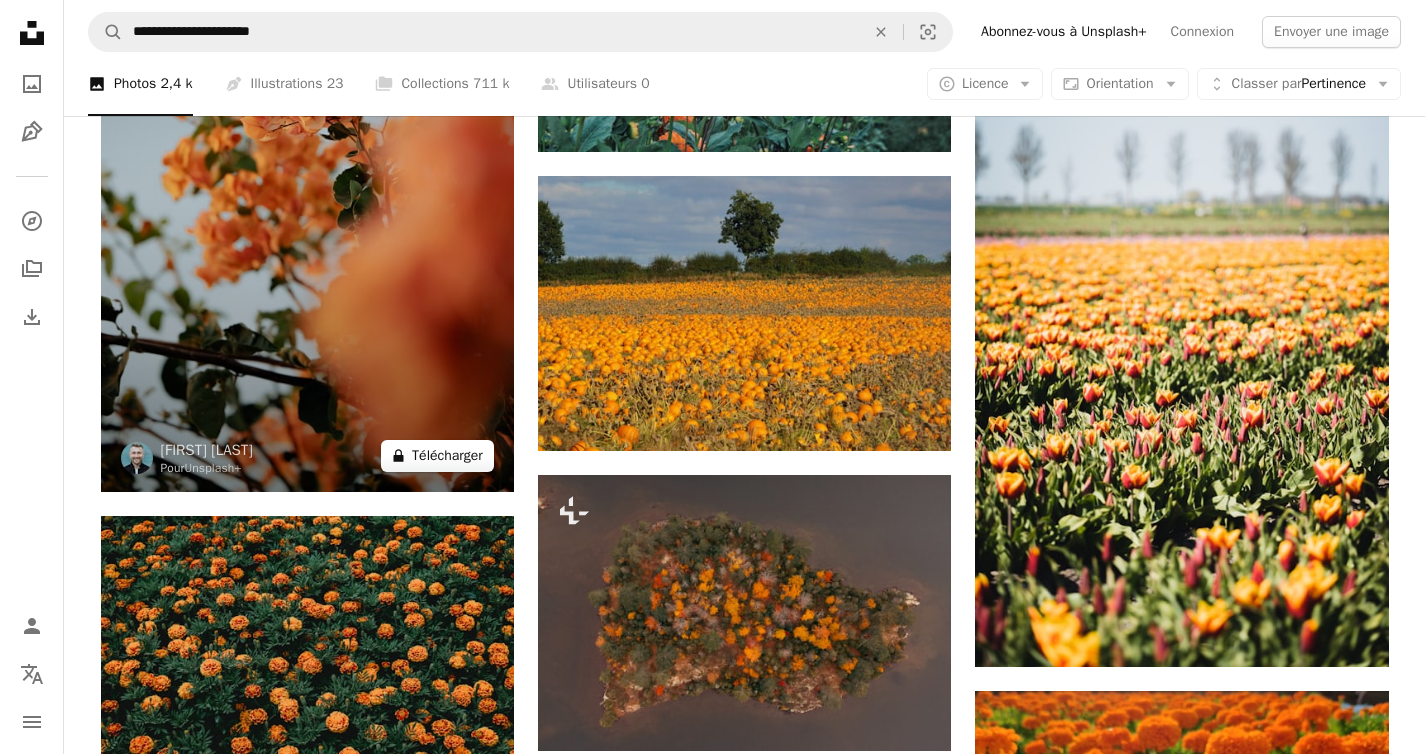 click on "A lock Télécharger" at bounding box center (437, 456) 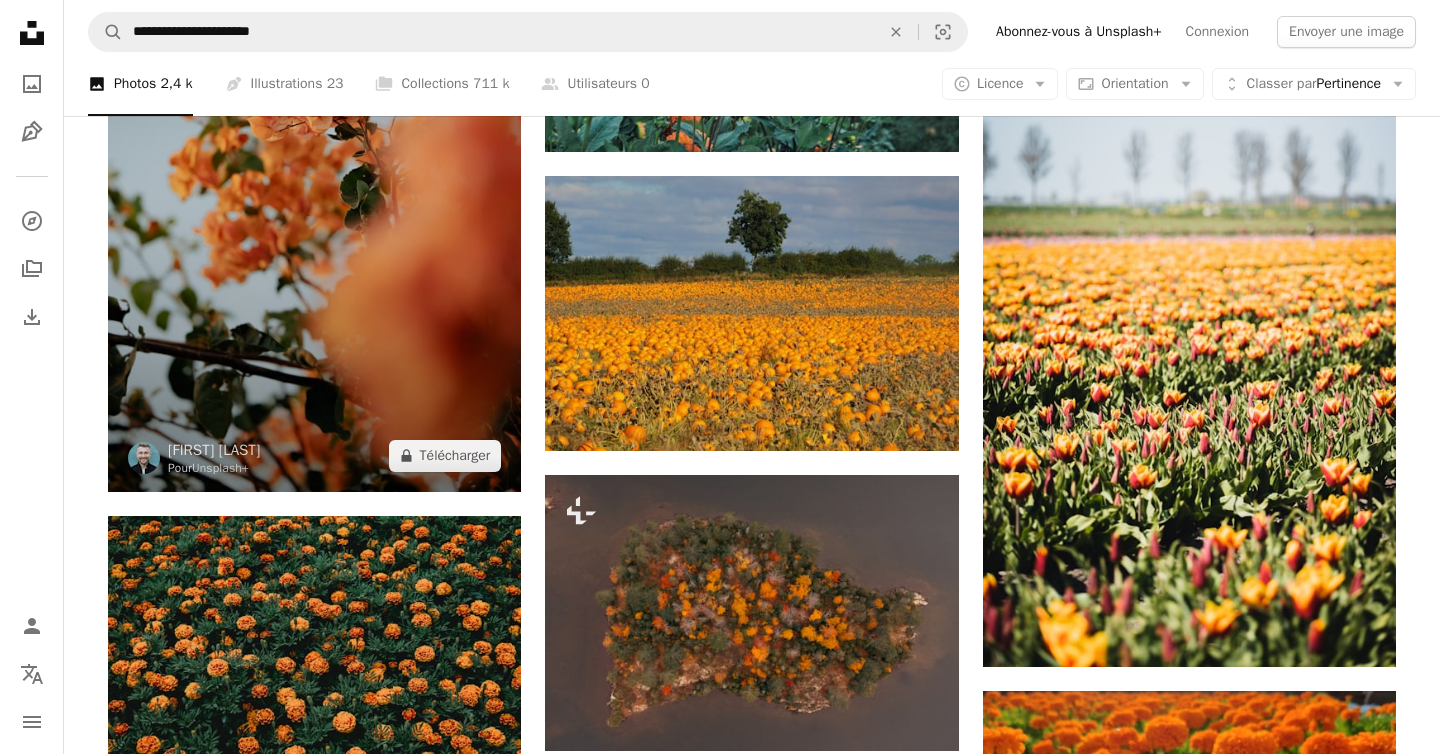 click on "An X shape Premium, images prêtes à l’emploi. Profitez d’un accès illimité. A plus sign Contenu ajouté chaque mois réservé aux membres A plus sign Téléchargements libres de droits illimités A plus sign Illustrations  Nouveau A plus sign Protections juridiques renforcées annuel 62 %  de réduction mensuel 16 €   6 € EUR par mois * Abonnez-vous à  Unsplash+ * Facturé à l’avance en cas de paiement annuel  72 € Plus les taxes applicables. Renouvellement automatique. Annuler à tout moment." at bounding box center [720, 5739] 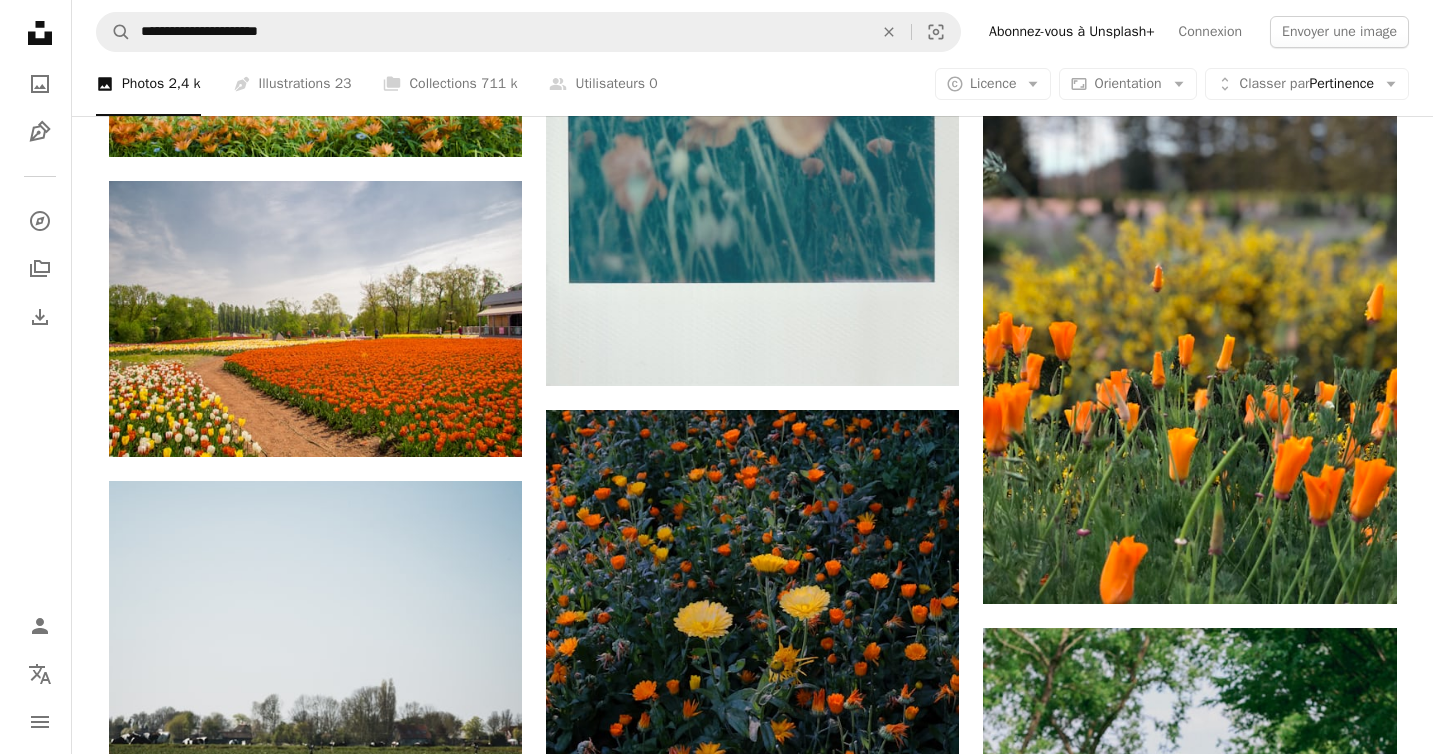 scroll, scrollTop: 5563, scrollLeft: 0, axis: vertical 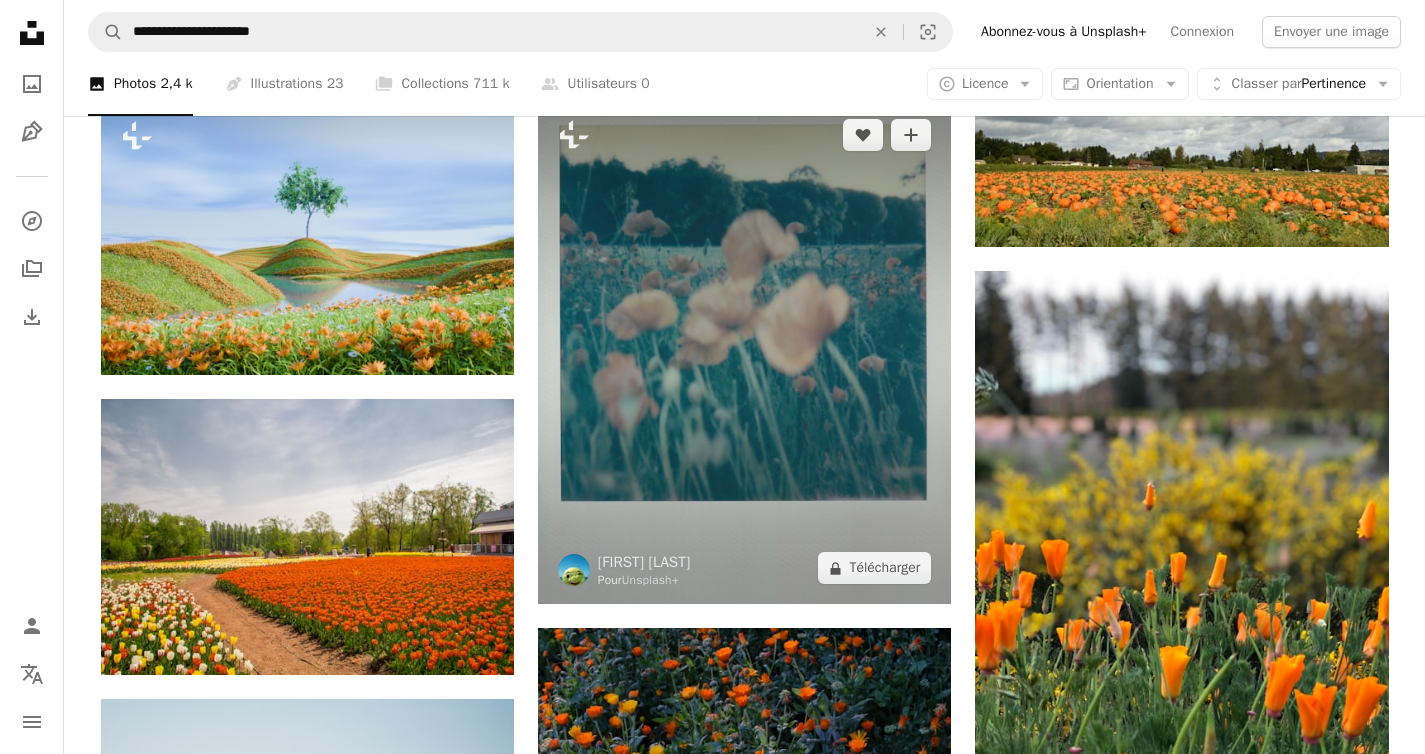 click at bounding box center (744, 351) 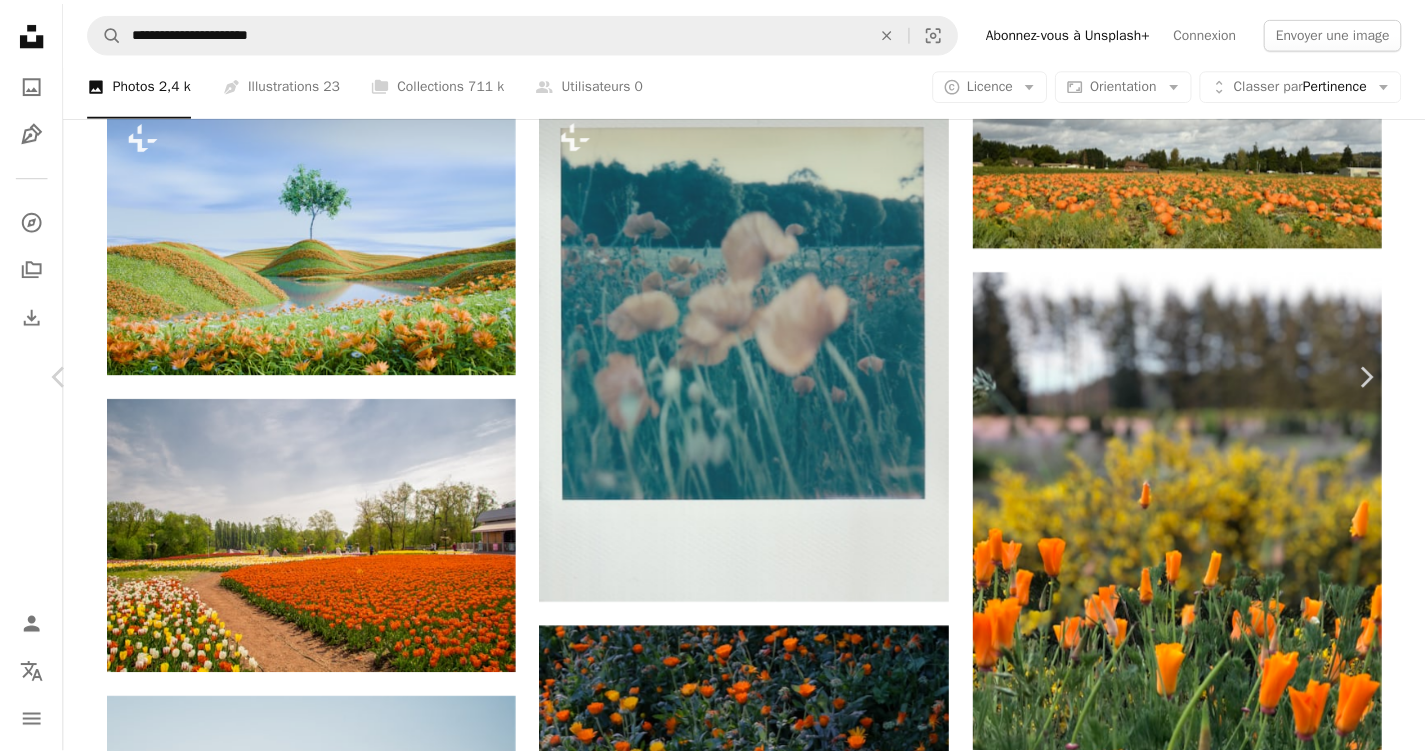 scroll, scrollTop: 5869, scrollLeft: 0, axis: vertical 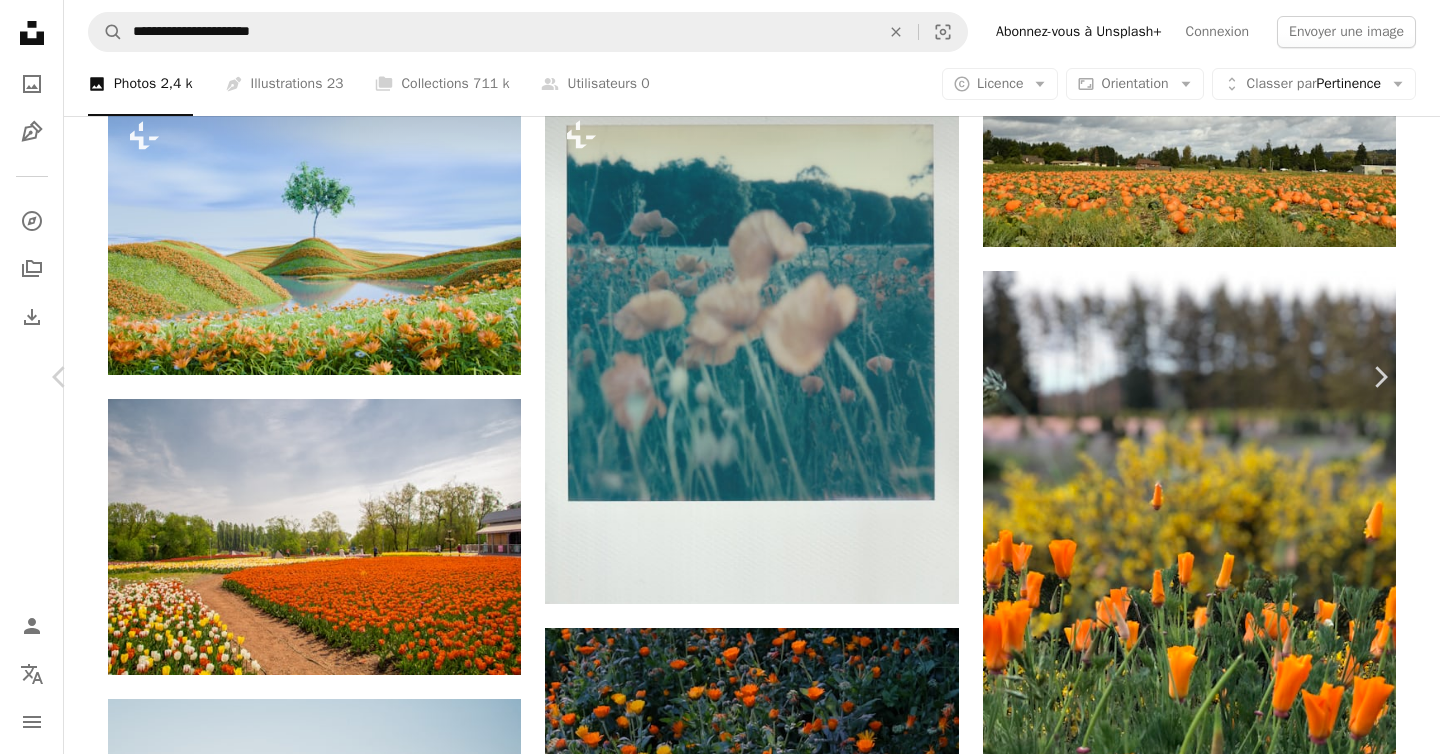 click on "An X shape Chevron left Chevron right [FIRST] [LAST] Pour Unsplash+ A heart A plus sign A lock Télécharger Zoom in Présentée dans Film A forward-right arrow Partager More Actions A map marker [CITY], [COUNTRY] Calendar outlined Publiée le 17 octobre 2023 Camera [BRAND], [MODEL] Safety Contenu cédé sous Licence Unsplash+ 1,000,000+ Images Gratuites pavot photographie argentique polaroïd Photos imprimer Coquelicots album photo analogique Photo filmique photographie analogique Photographie analogique photographier tourné sur pellicule photo analogique Photo analogique analogue Photos instantanées Images domaine public De cette série Chevron right Plus sign for Unsplash+ Plus sign for Unsplash+ Plus sign for Unsplash+ Plus sign for Unsplash+ Plus sign for Unsplash+ Images associées Plus sign for Unsplash+ A heart A plus sign [FIRST] [LAST] Pour Unsplash+ A lock Télécharger Plus sign for Unsplash+ A heart A plus sign [FIRST] [LAST] Pour Unsplash+ A lock Télécharger Plus sign for Unsplash+ A heart A plus sign [FIRST] [LAST] Pour Unsplash+ A lock Télécharger Plus sign for Unsplash+ A heart" at bounding box center [720, 4464] 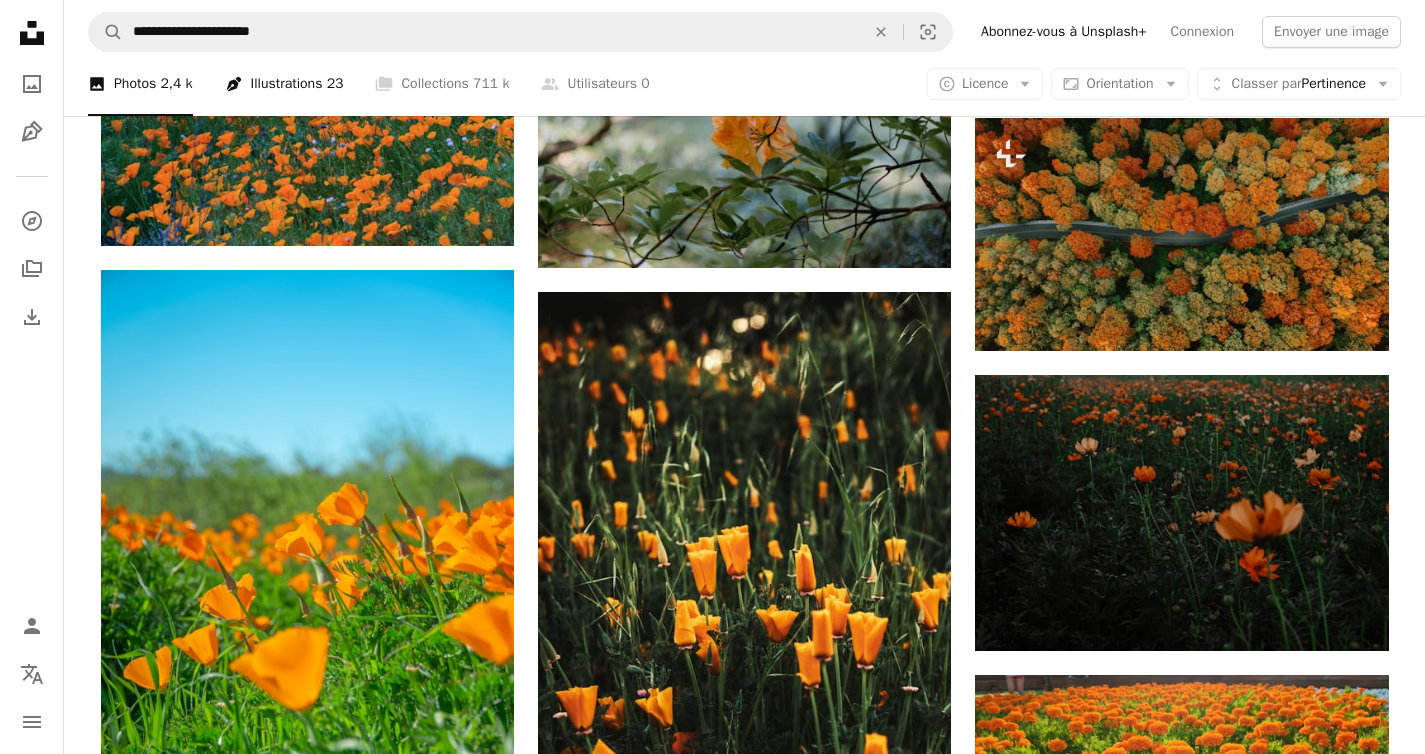 scroll, scrollTop: 7247, scrollLeft: 0, axis: vertical 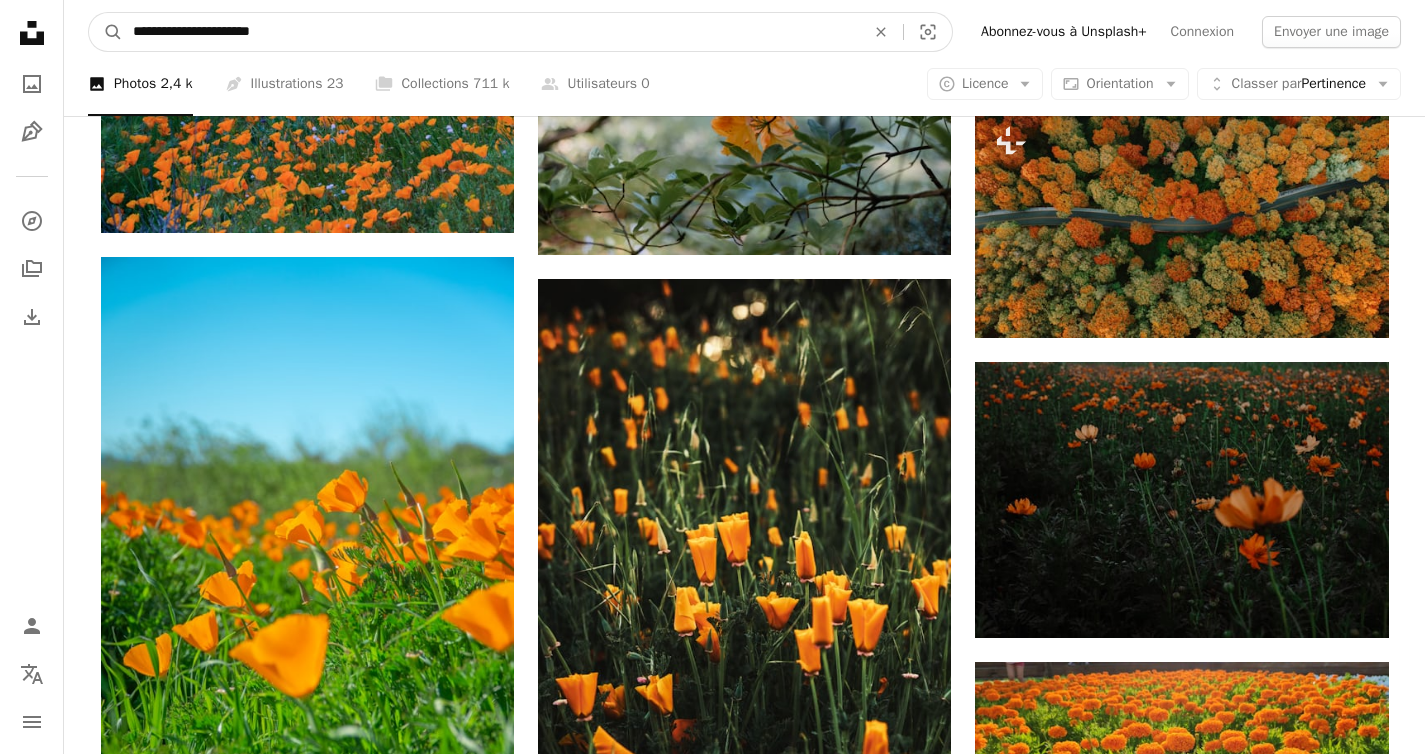 click on "**********" at bounding box center (491, 32) 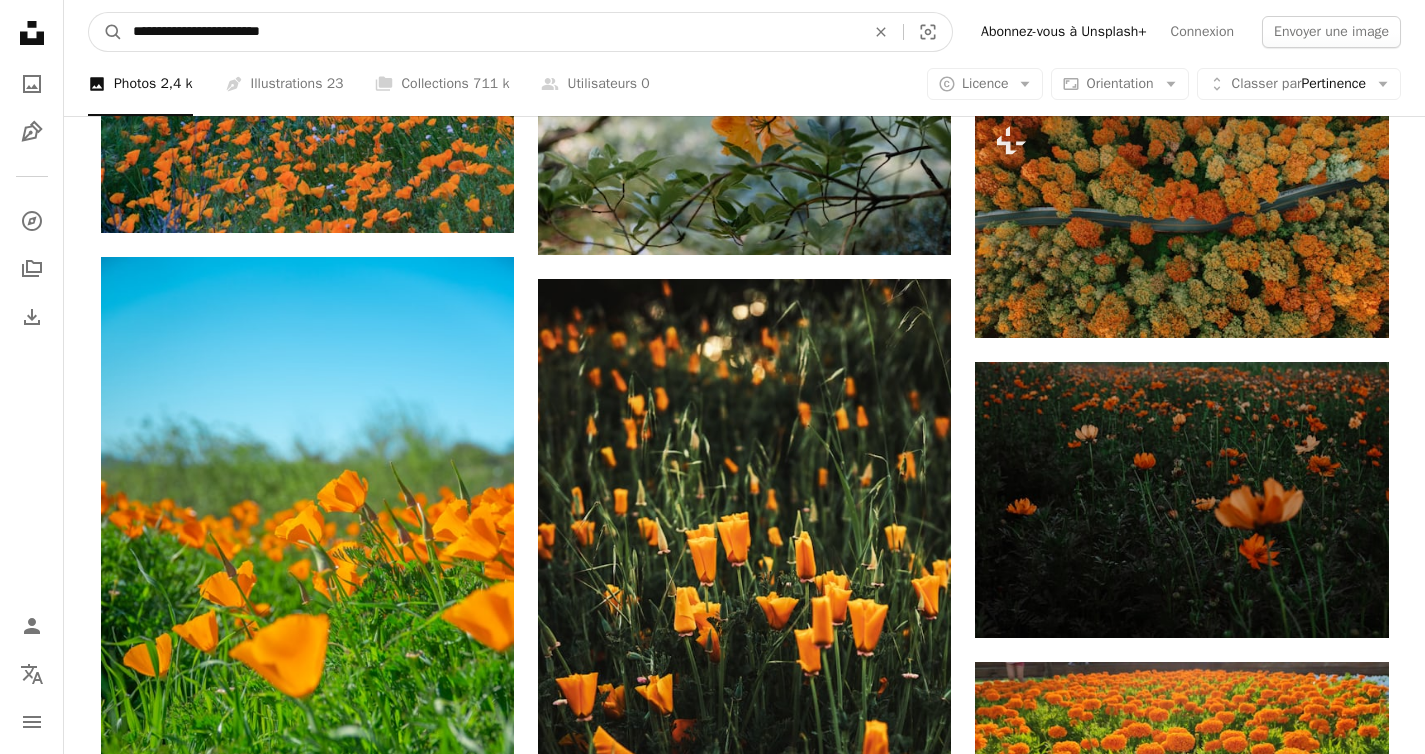 type on "**********" 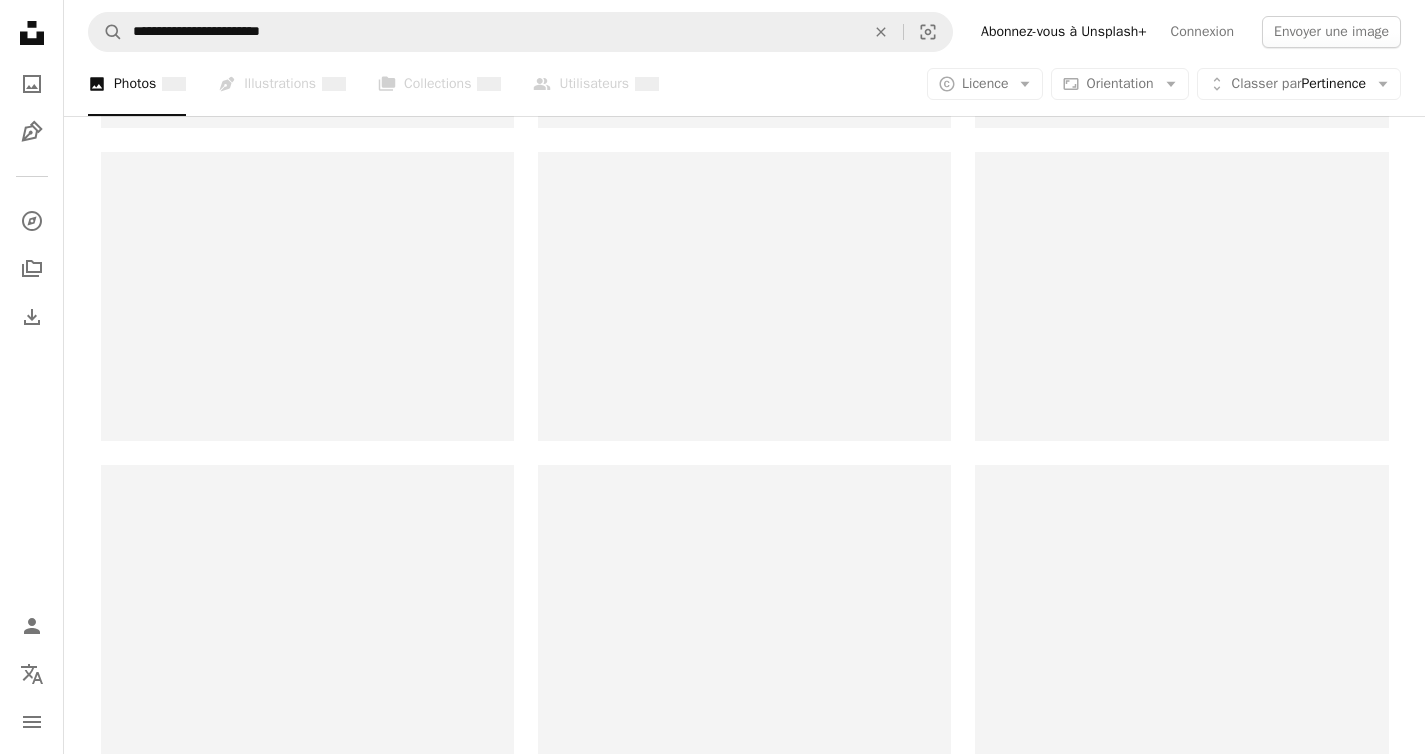 scroll, scrollTop: 0, scrollLeft: 0, axis: both 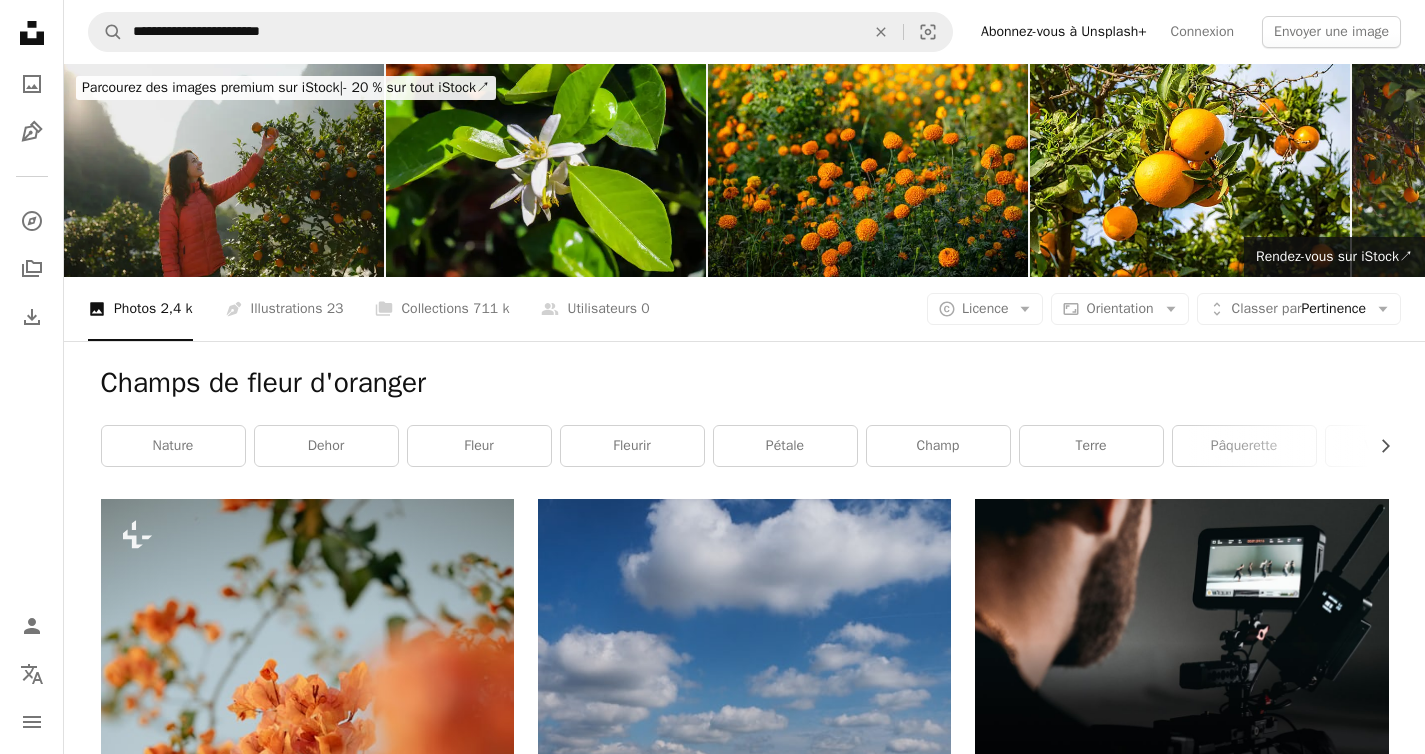 click at bounding box center (224, 170) 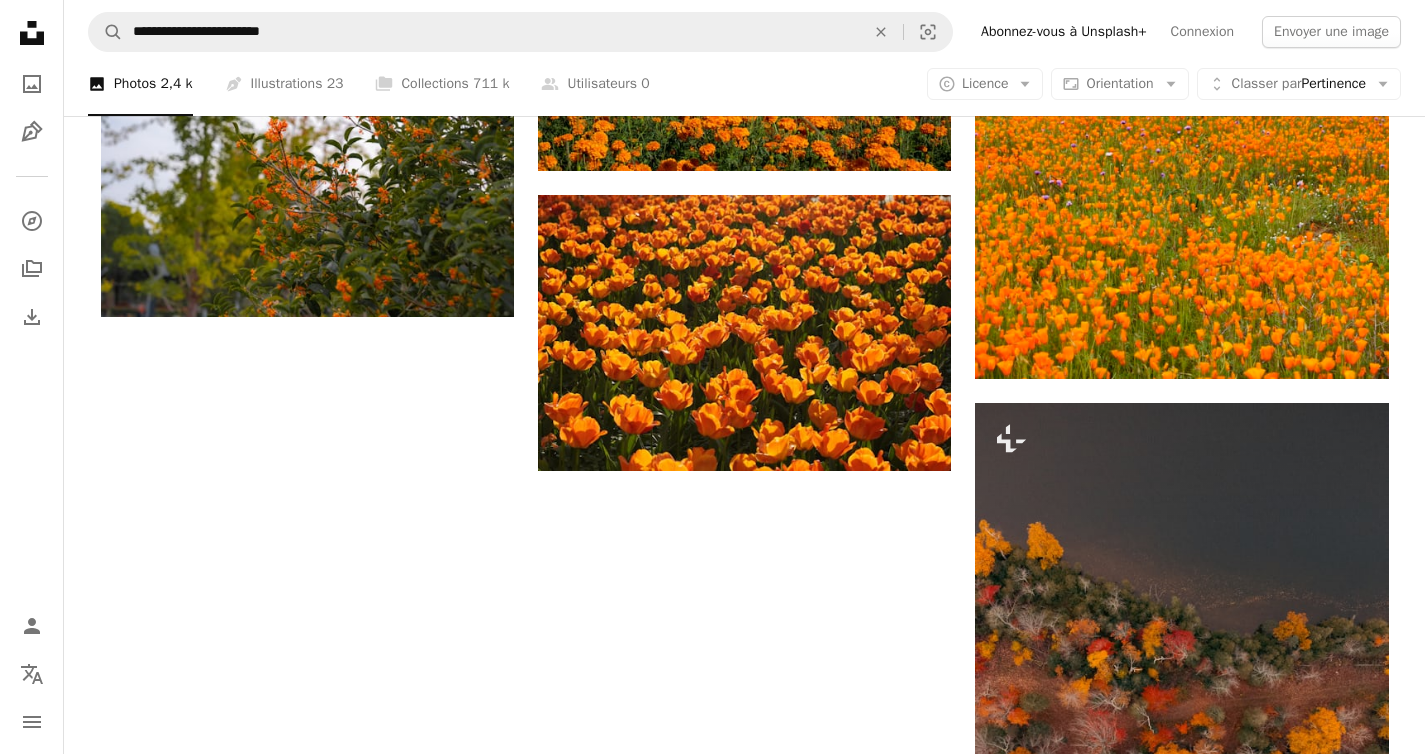 scroll, scrollTop: 2693, scrollLeft: 0, axis: vertical 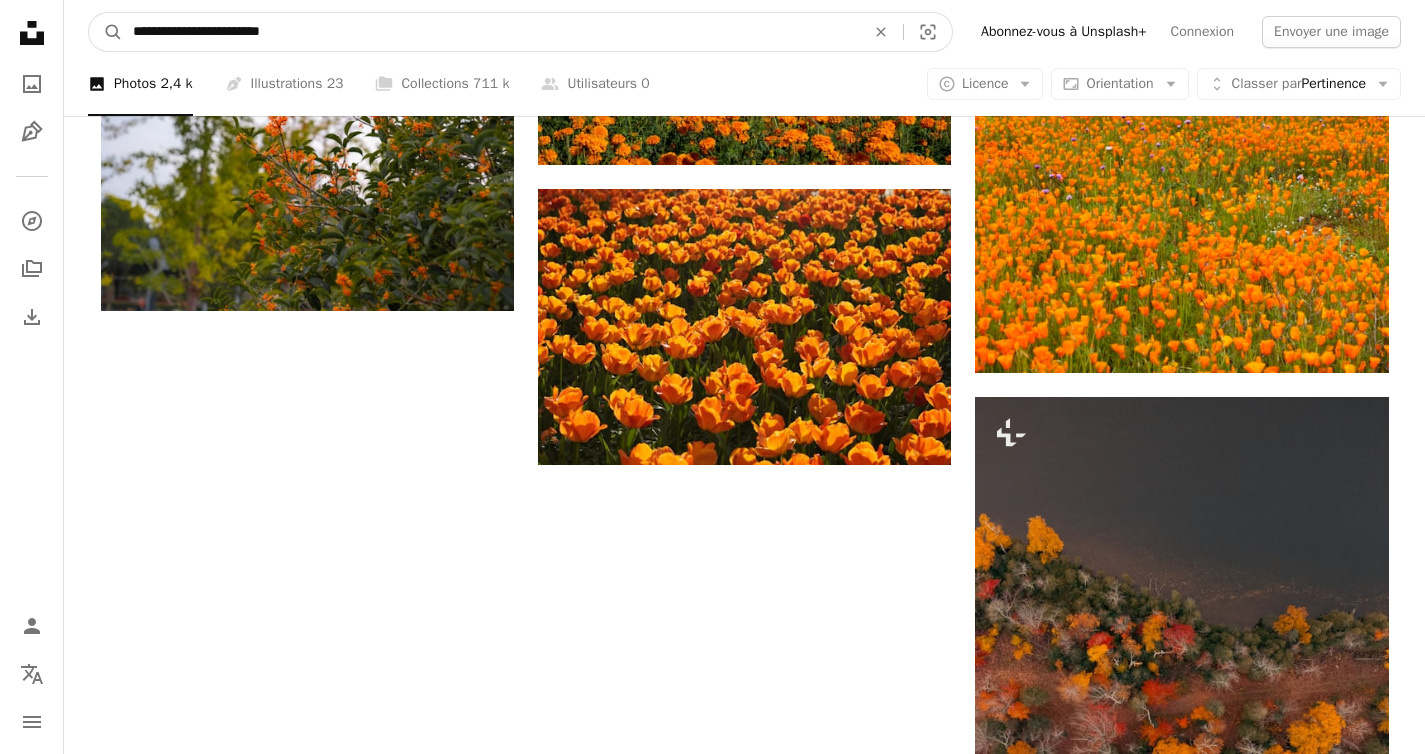 drag, startPoint x: 208, startPoint y: 35, endPoint x: 82, endPoint y: 34, distance: 126.00397 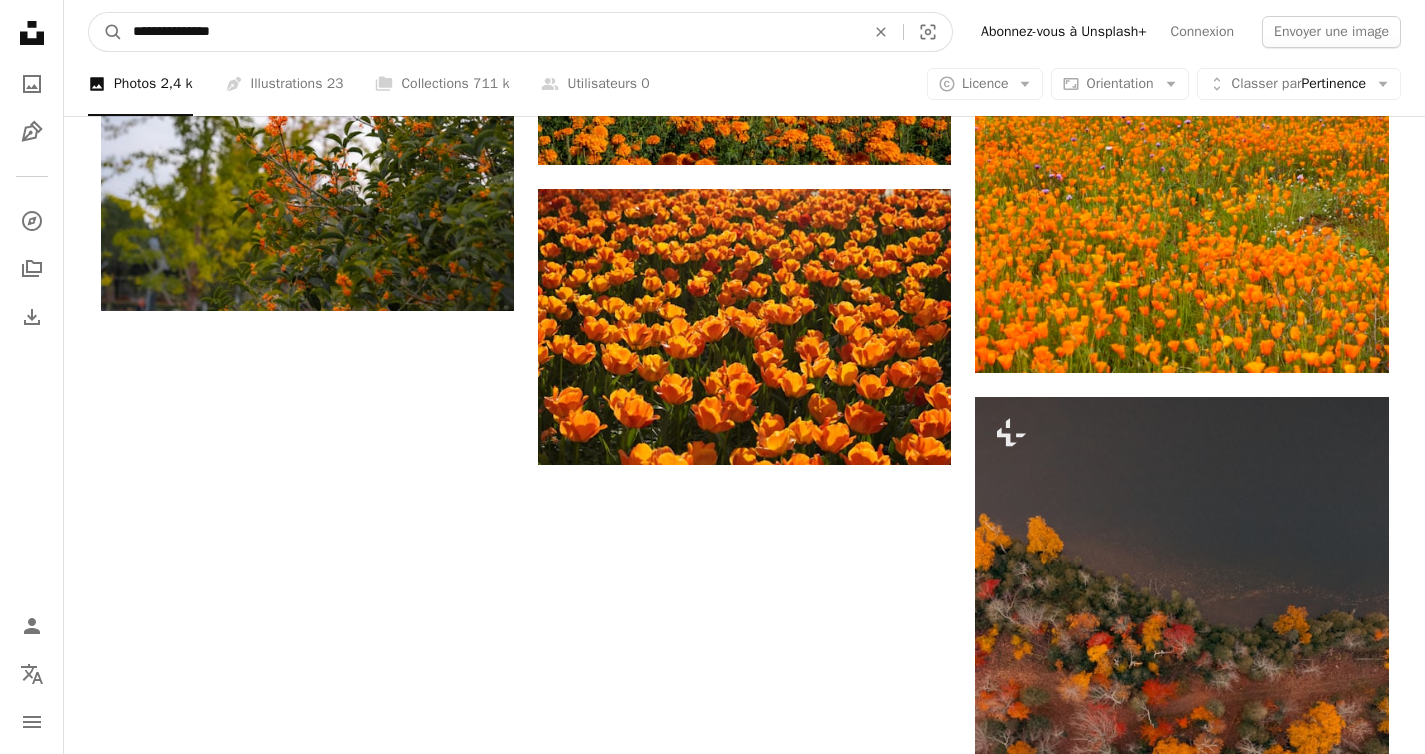 type on "**********" 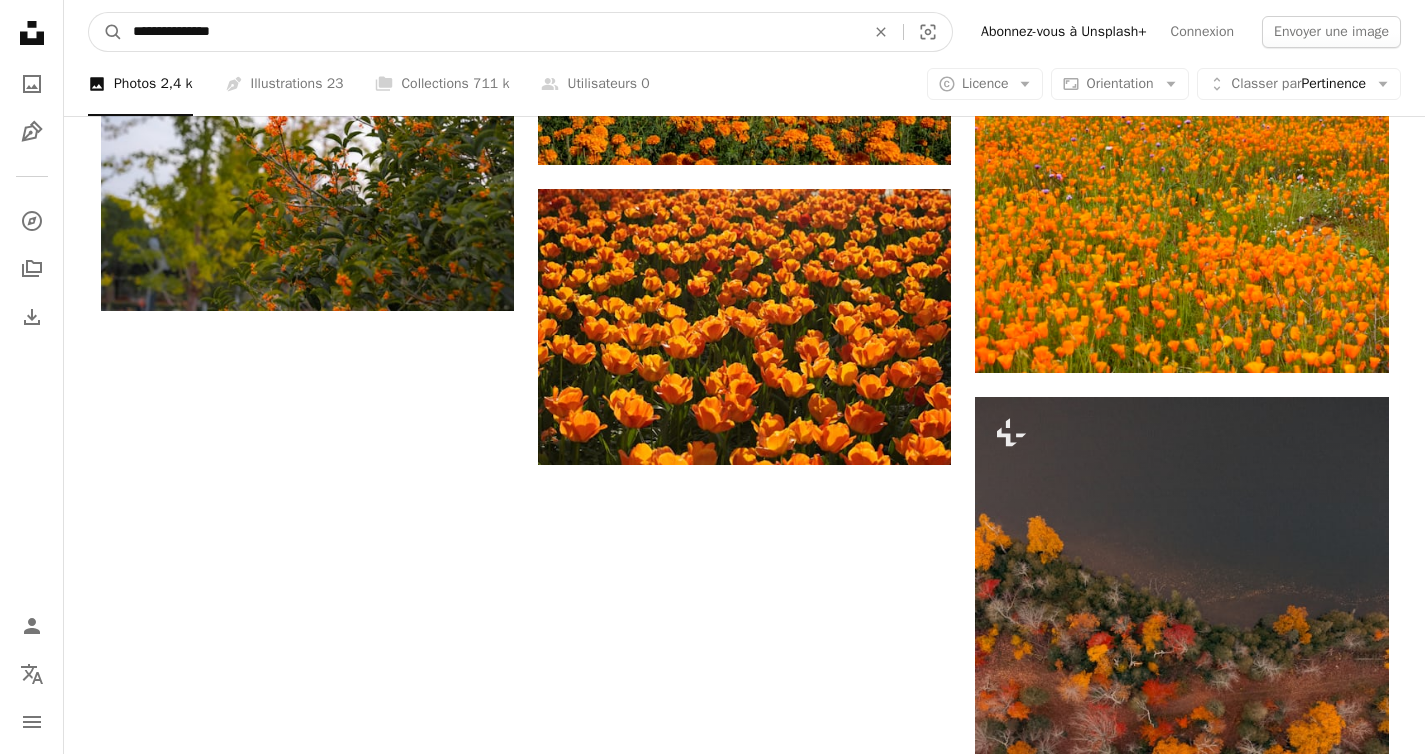 click on "A magnifying glass" at bounding box center (106, 32) 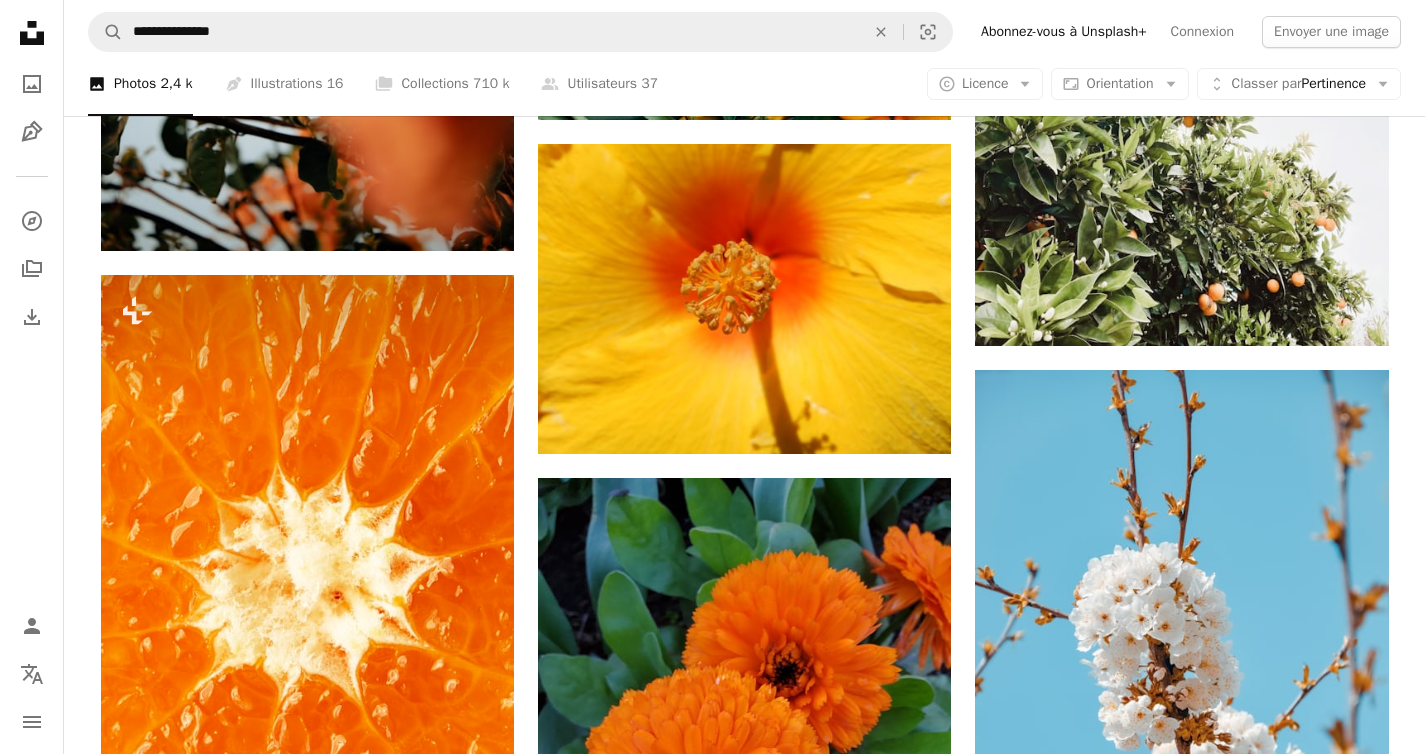 scroll, scrollTop: 0, scrollLeft: 0, axis: both 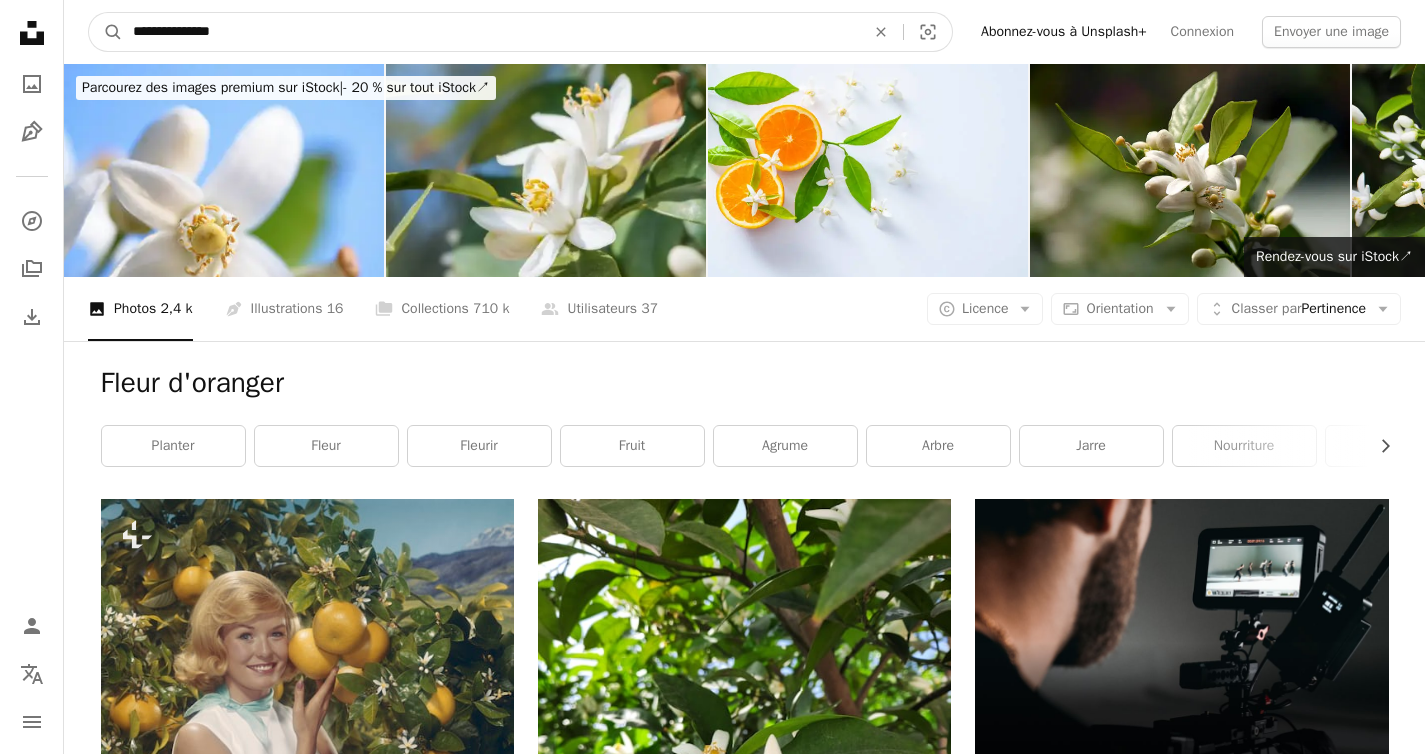 click on "**********" at bounding box center (491, 32) 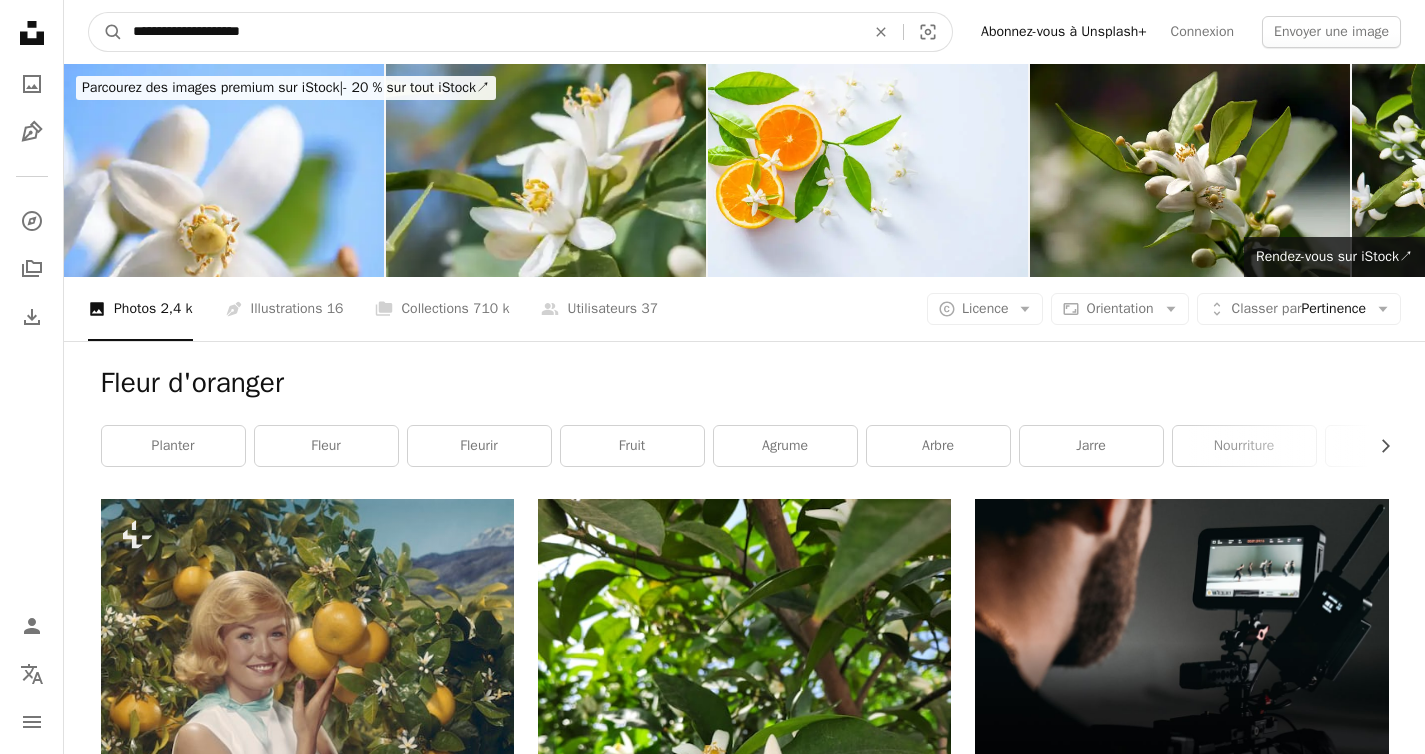 type on "**********" 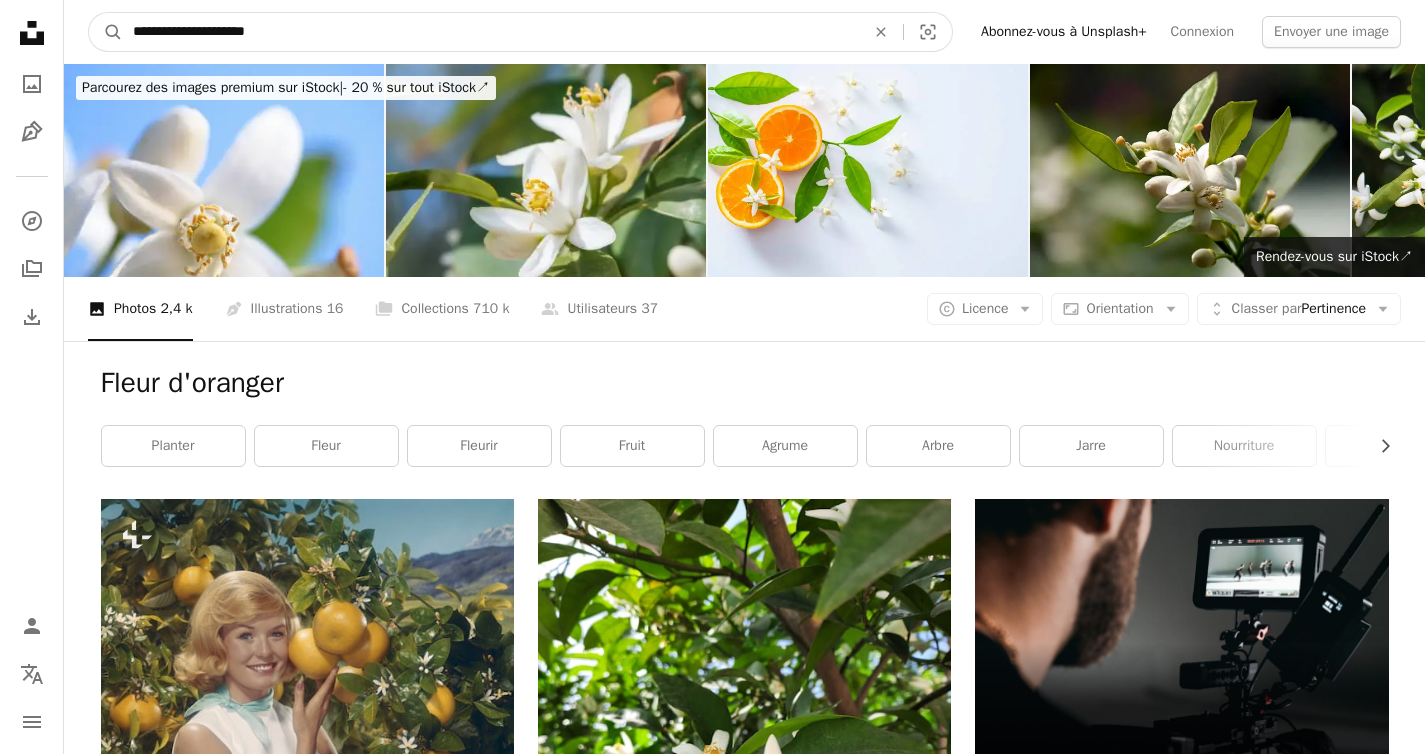 click on "A magnifying glass" at bounding box center (106, 32) 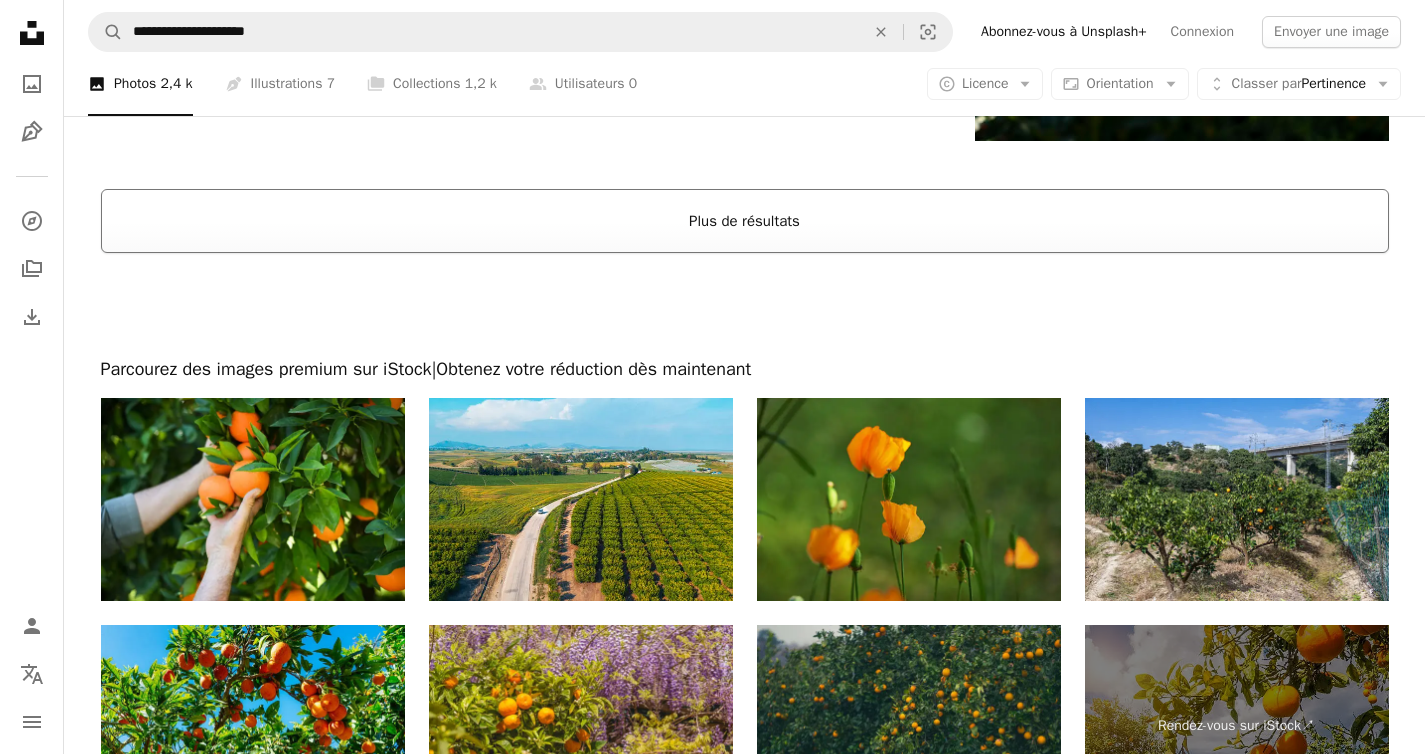 scroll, scrollTop: 4336, scrollLeft: 0, axis: vertical 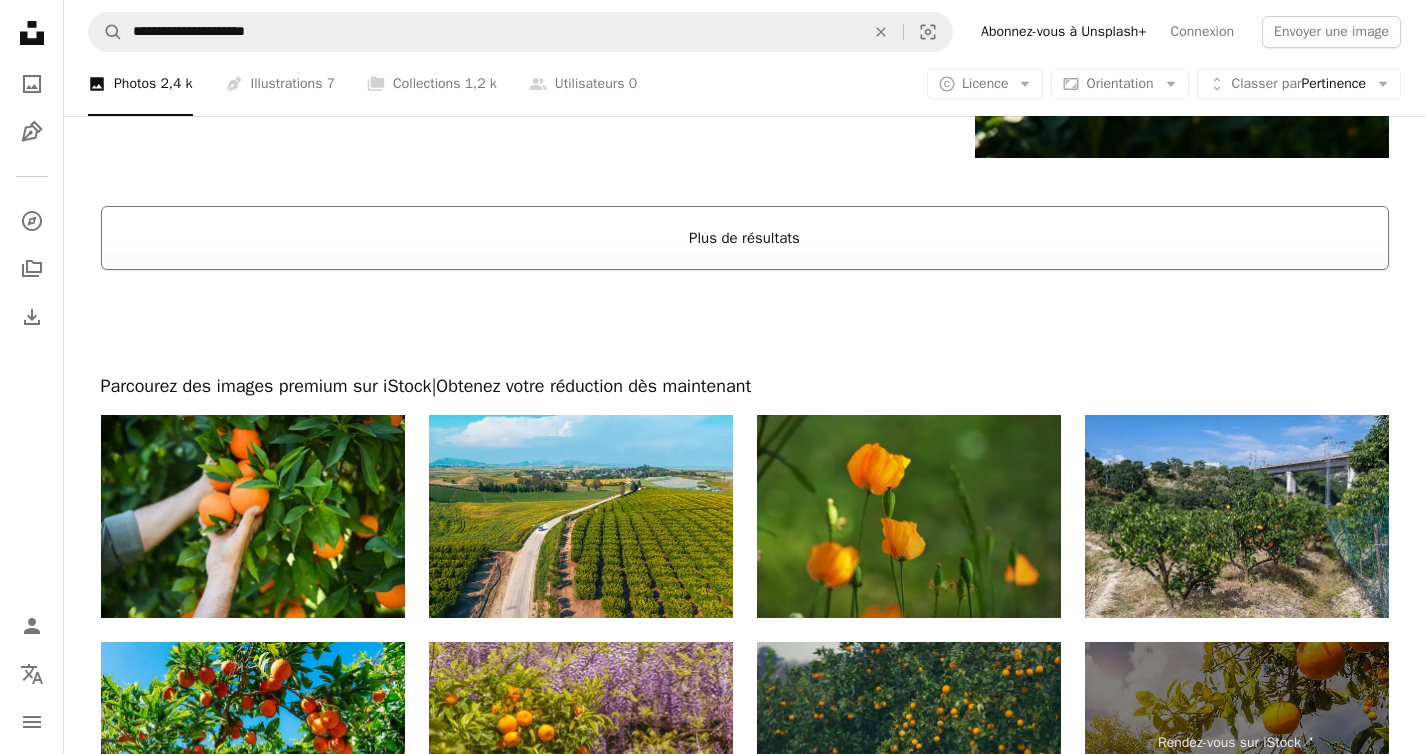 click on "Plus de résultats" at bounding box center (745, 238) 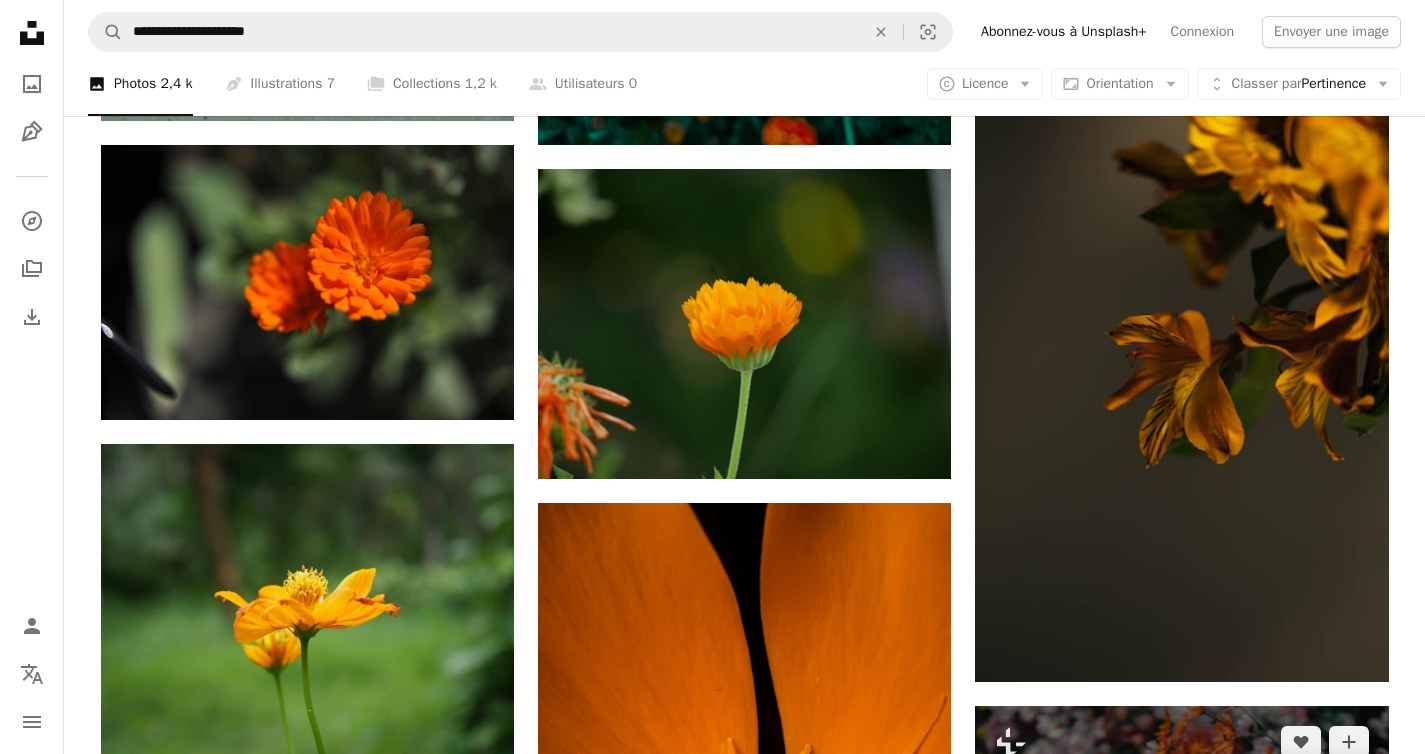 scroll, scrollTop: 11732, scrollLeft: 0, axis: vertical 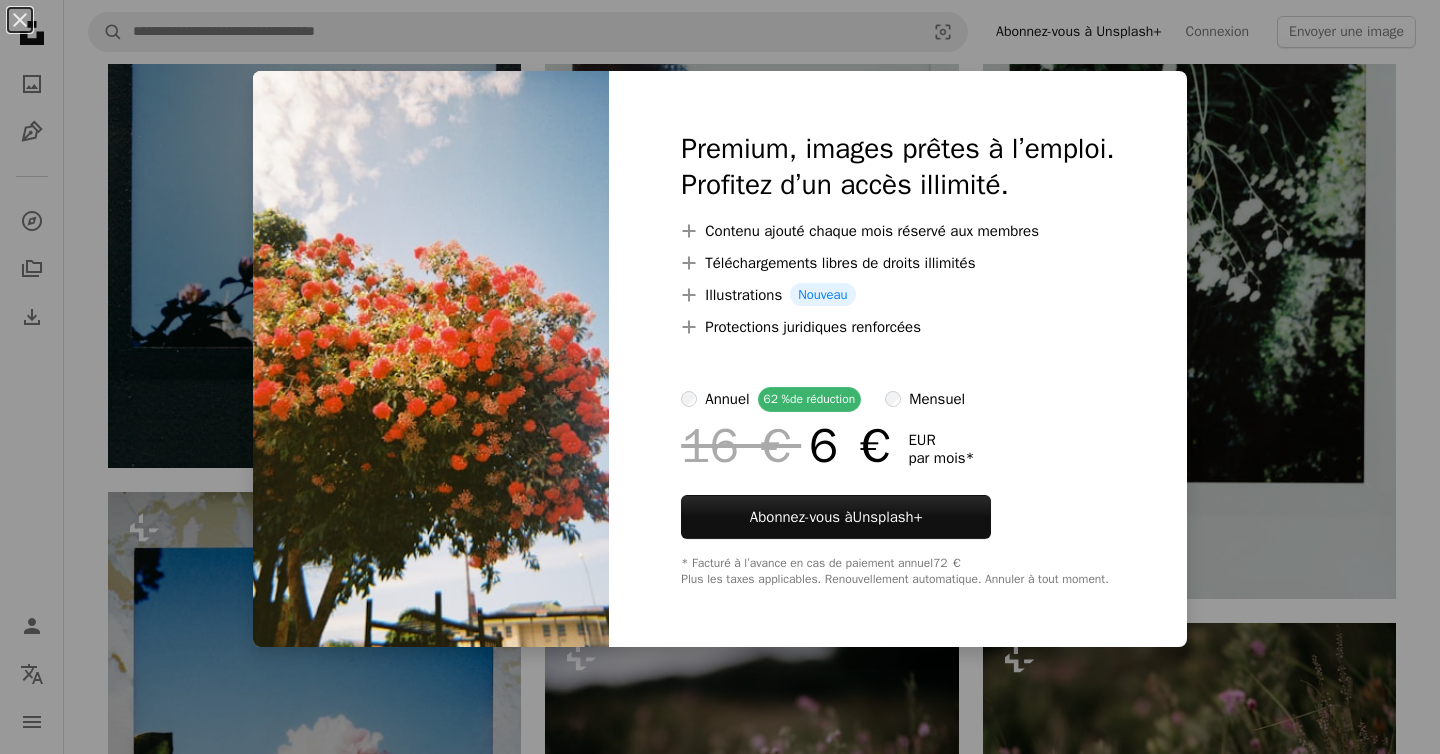click on "An X shape Premium, images prêtes à l’emploi. Profitez d’un accès illimité. A plus sign Contenu ajouté chaque mois réservé aux membres A plus sign Téléchargements libres de droits illimités A plus sign Illustrations  Nouveau A plus sign Protections juridiques renforcées annuel 62 %  de réduction mensuel 16 €   6 € EUR par mois * Abonnez-vous à  Unsplash+ * Facturé à l’avance en cas de paiement annuel  72 € Plus les taxes applicables. Renouvellement automatique. Annuler à tout moment." at bounding box center (720, 377) 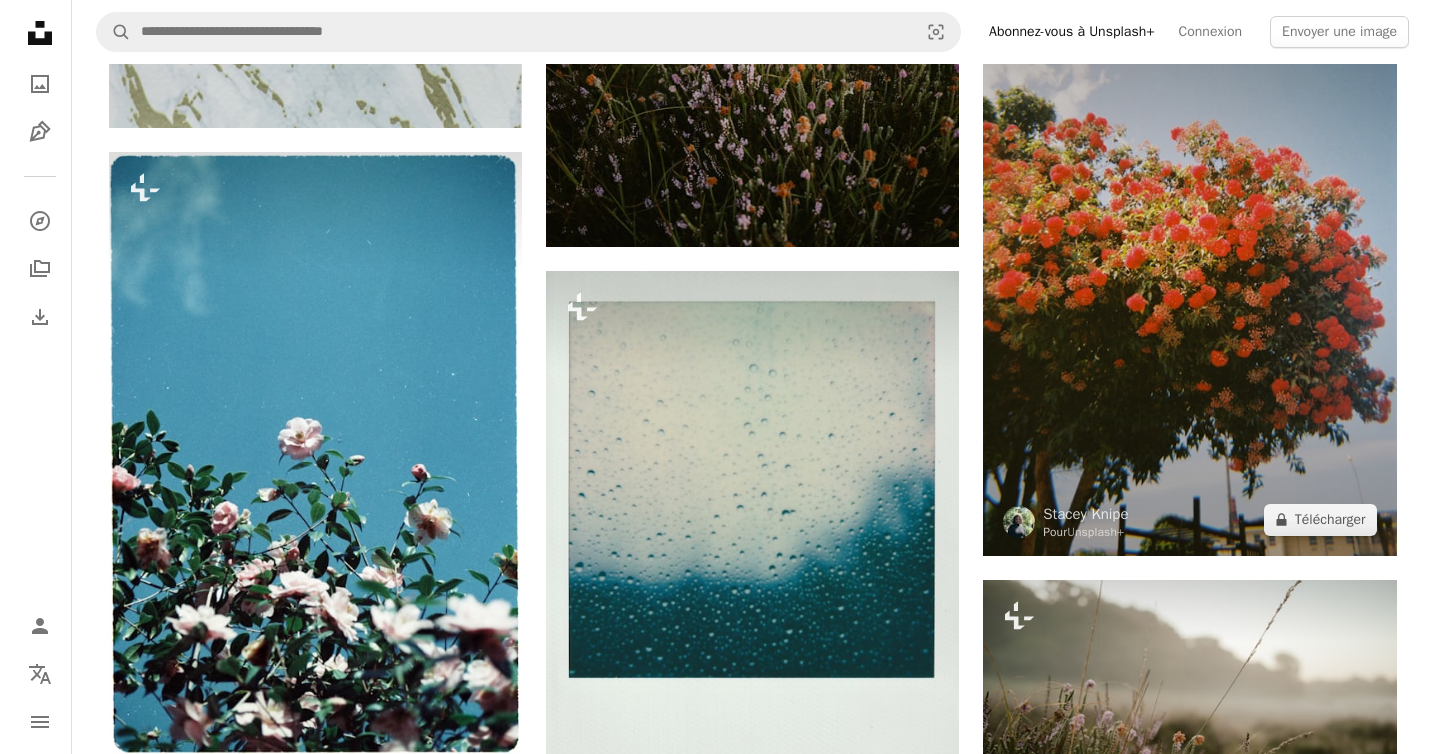 scroll, scrollTop: 4794, scrollLeft: 0, axis: vertical 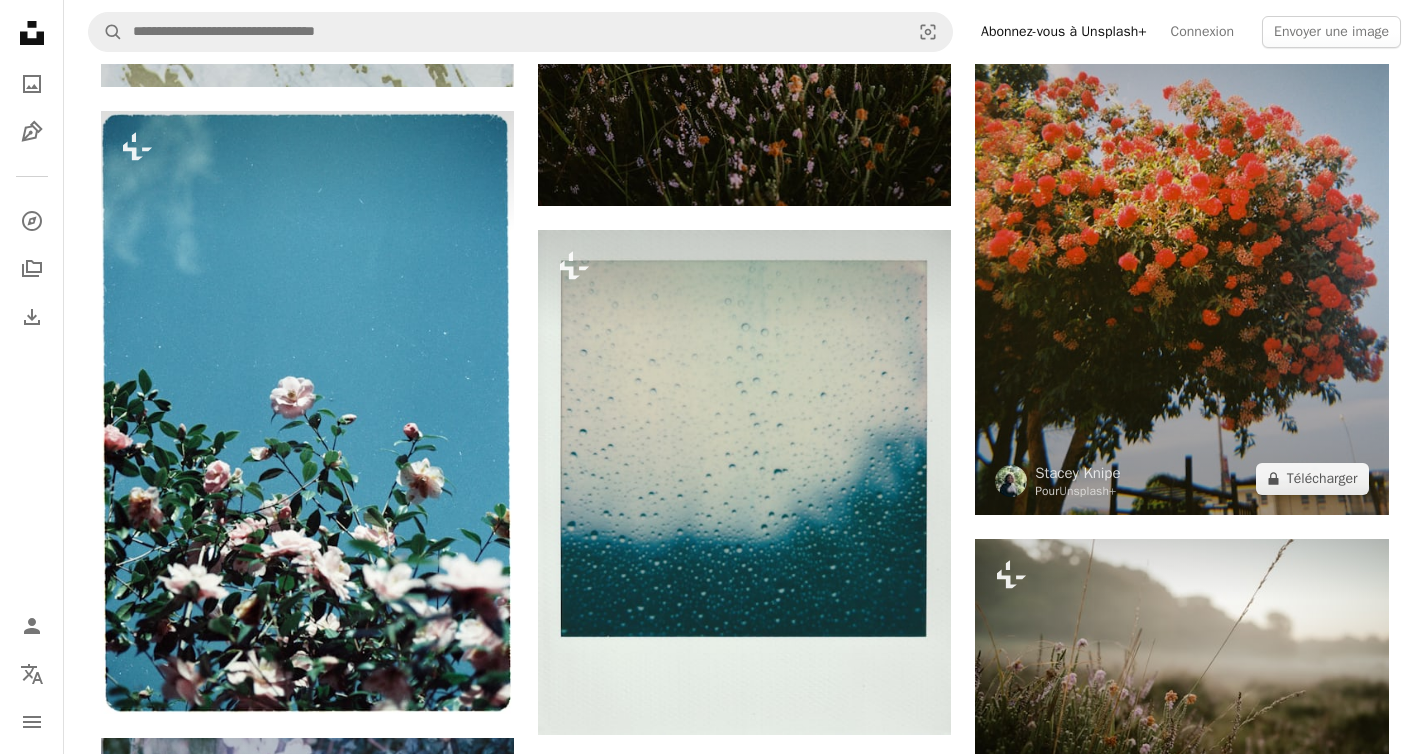 click at bounding box center [1181, 206] 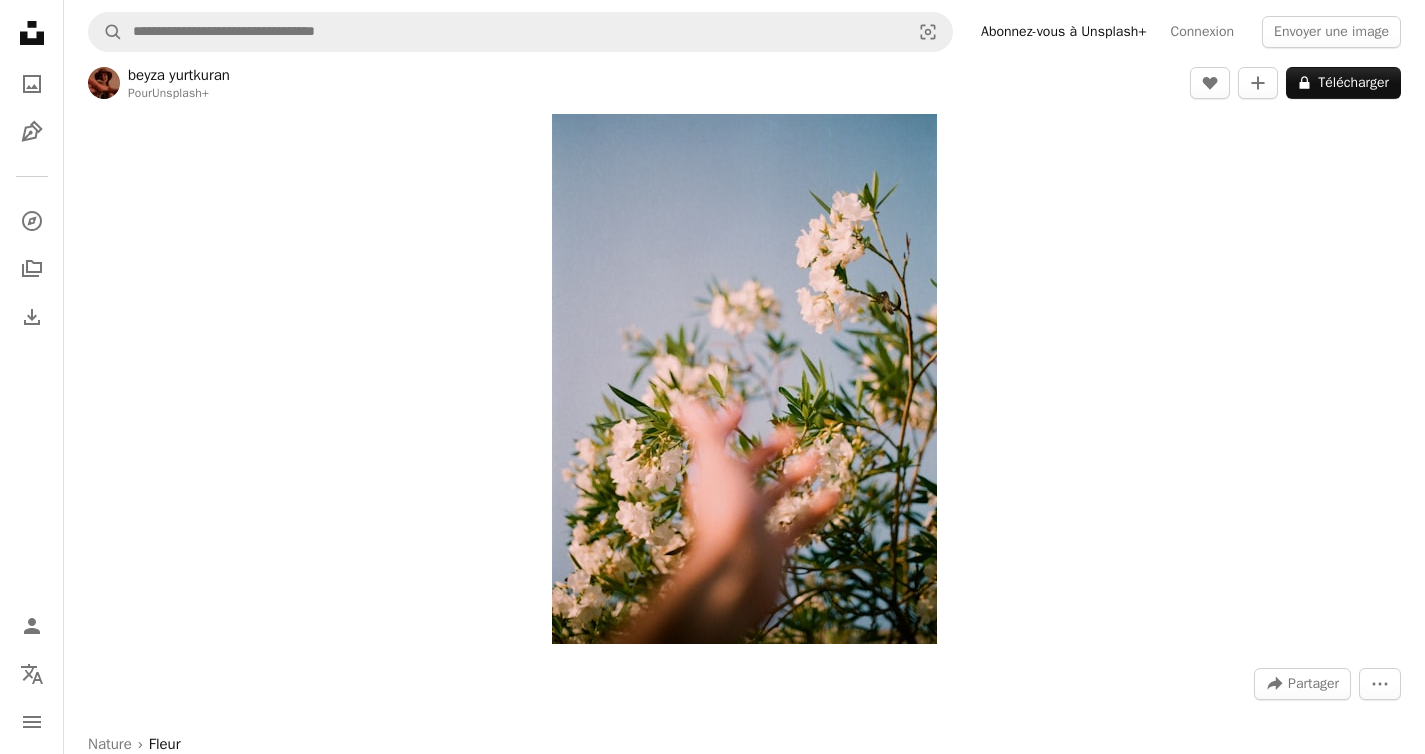 scroll, scrollTop: 73, scrollLeft: 0, axis: vertical 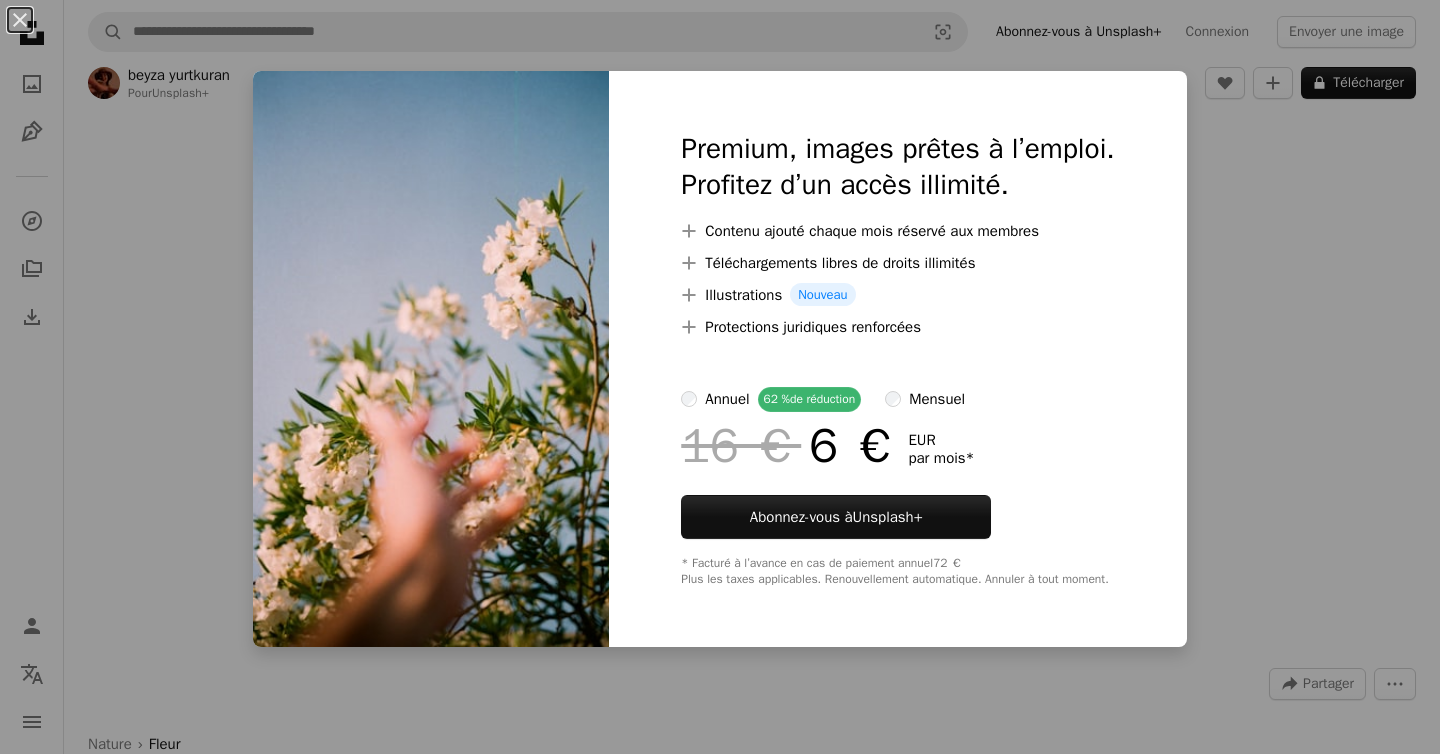 click on "An X shape Premium, images prêtes à l’emploi. Profitez d’un accès illimité. A plus sign Contenu ajouté chaque mois réservé aux membres A plus sign Téléchargements libres de droits illimités A plus sign Illustrations  Nouveau A plus sign Protections juridiques renforcées annuel 62 %  de réduction mensuel 16 €   6 € EUR par mois * Abonnez-vous à  Unsplash+ * Facturé à l’avance en cas de paiement annuel  72 € Plus les taxes applicables. Renouvellement automatique. Annuler à tout moment." at bounding box center [720, 377] 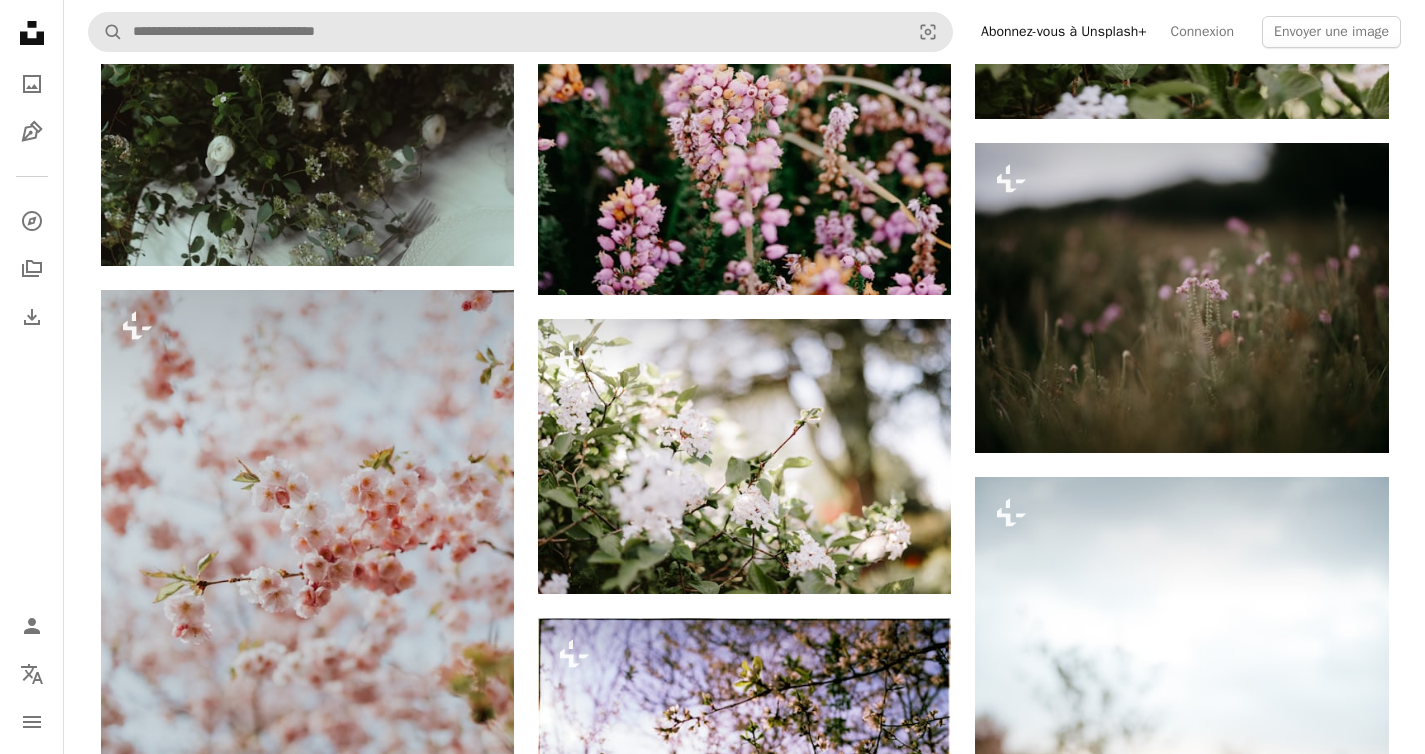 scroll, scrollTop: 7373, scrollLeft: 0, axis: vertical 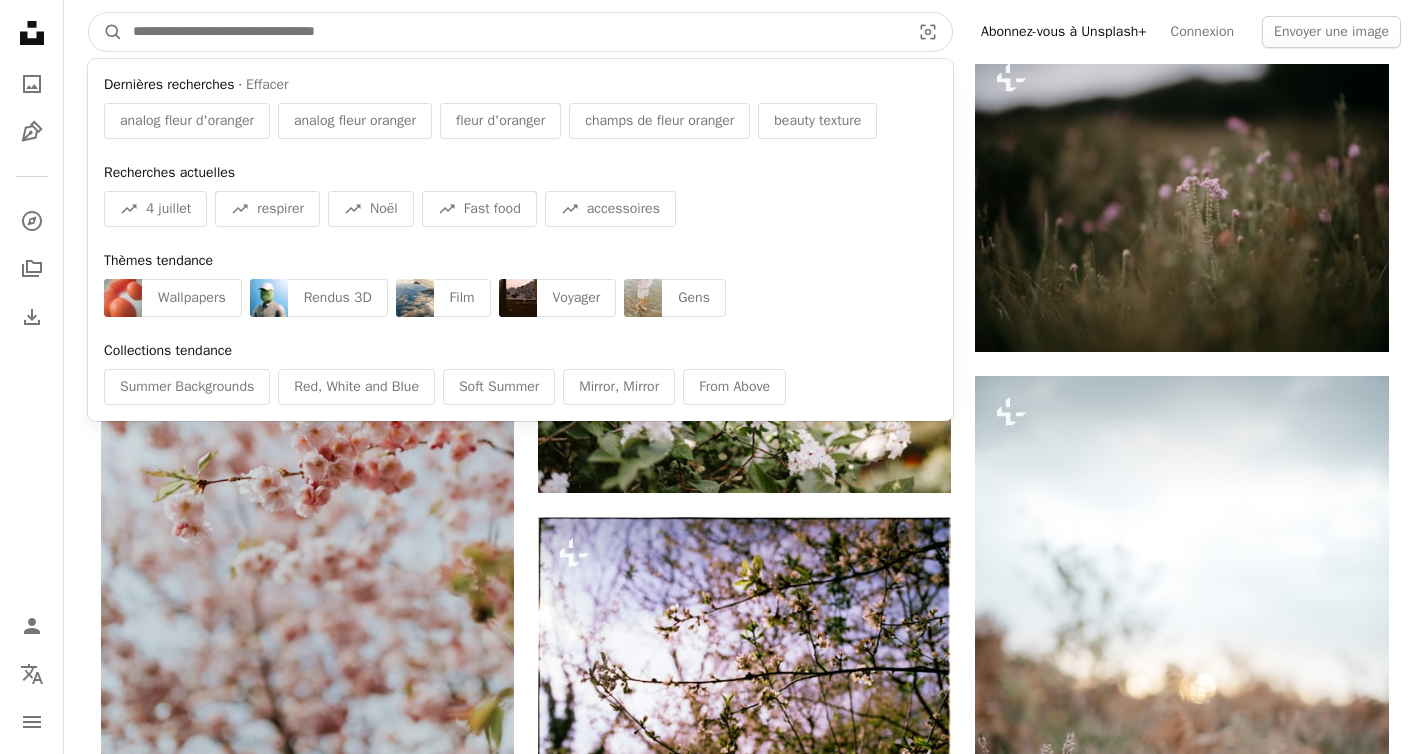 click at bounding box center (513, 32) 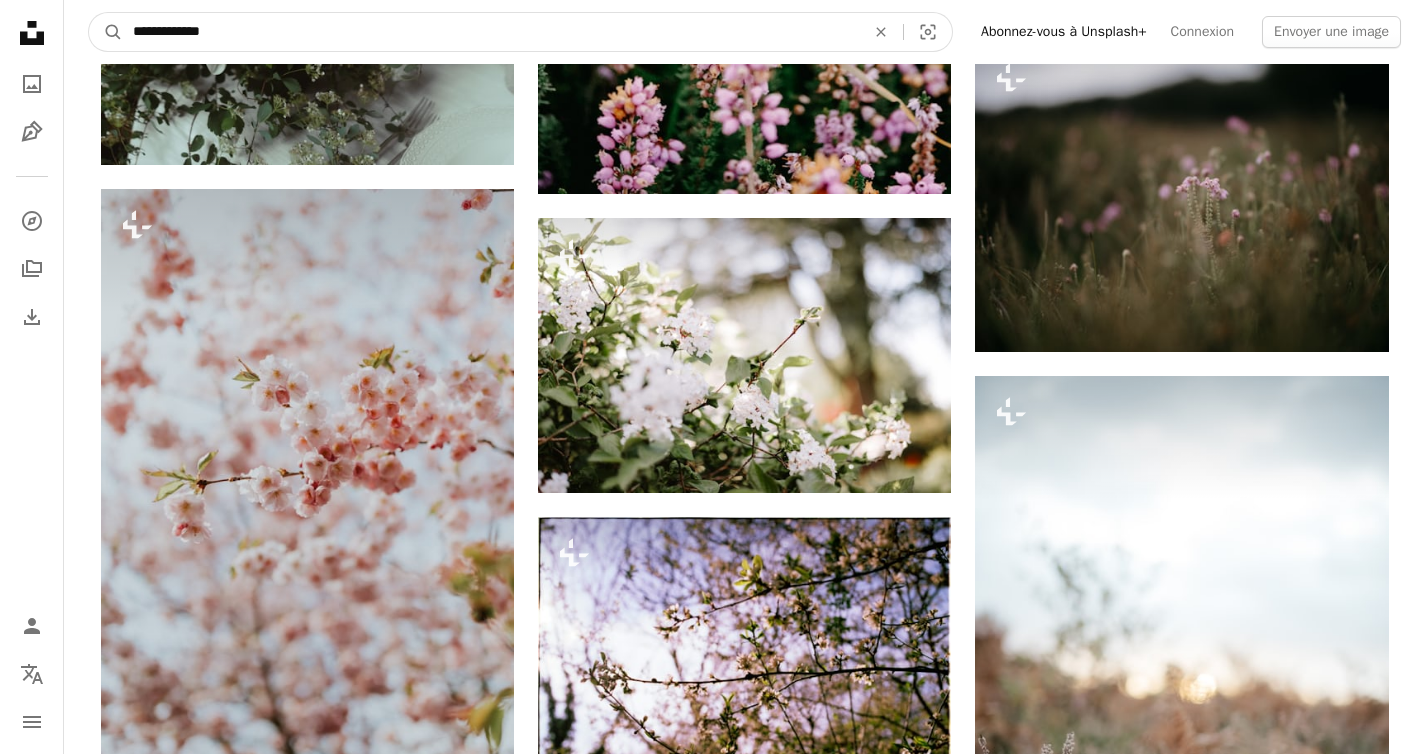 type on "**********" 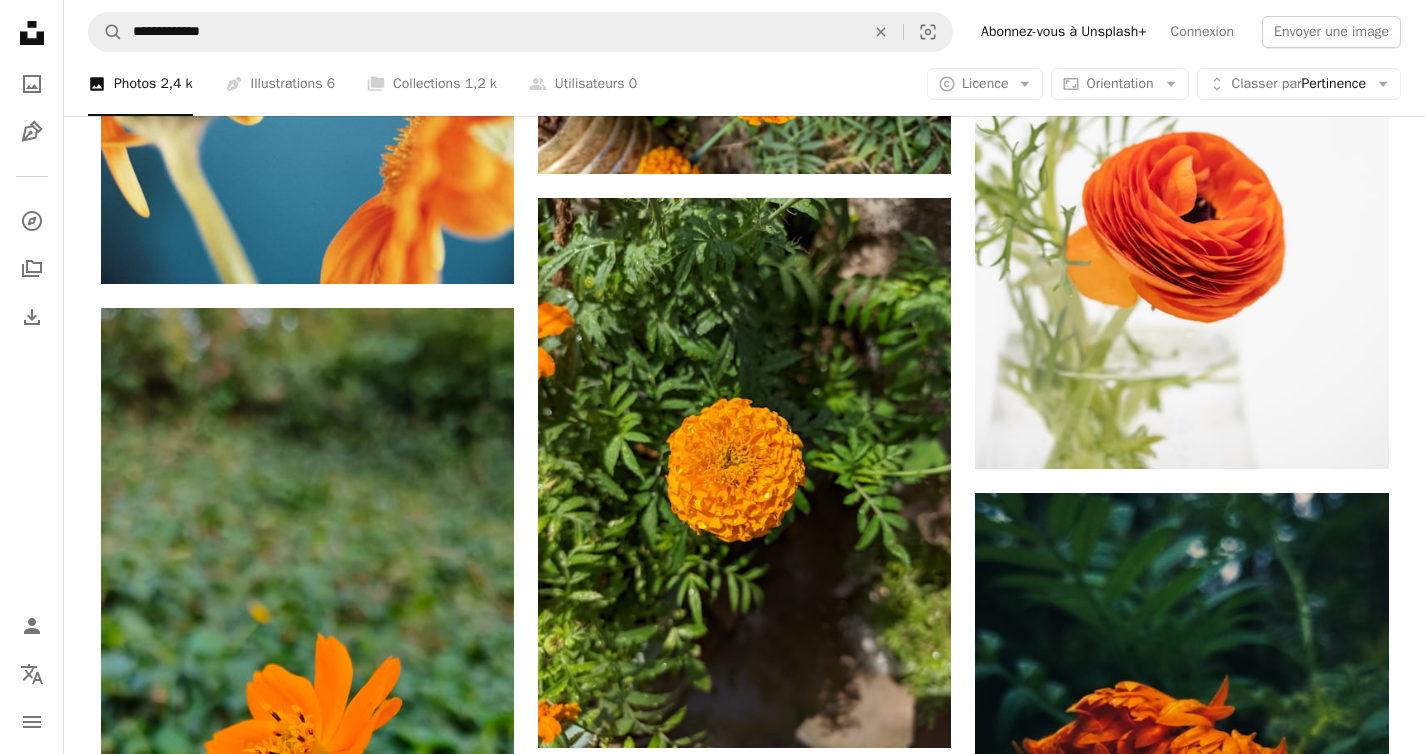 scroll, scrollTop: 1573, scrollLeft: 0, axis: vertical 